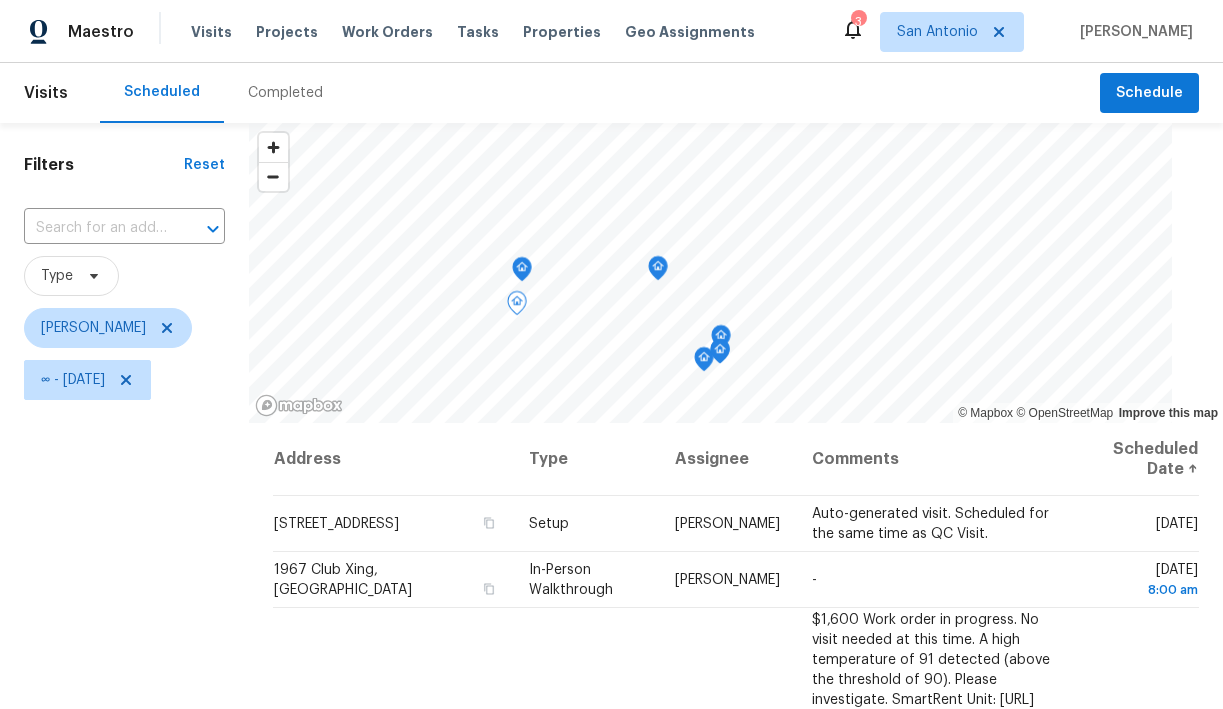 scroll, scrollTop: 0, scrollLeft: 0, axis: both 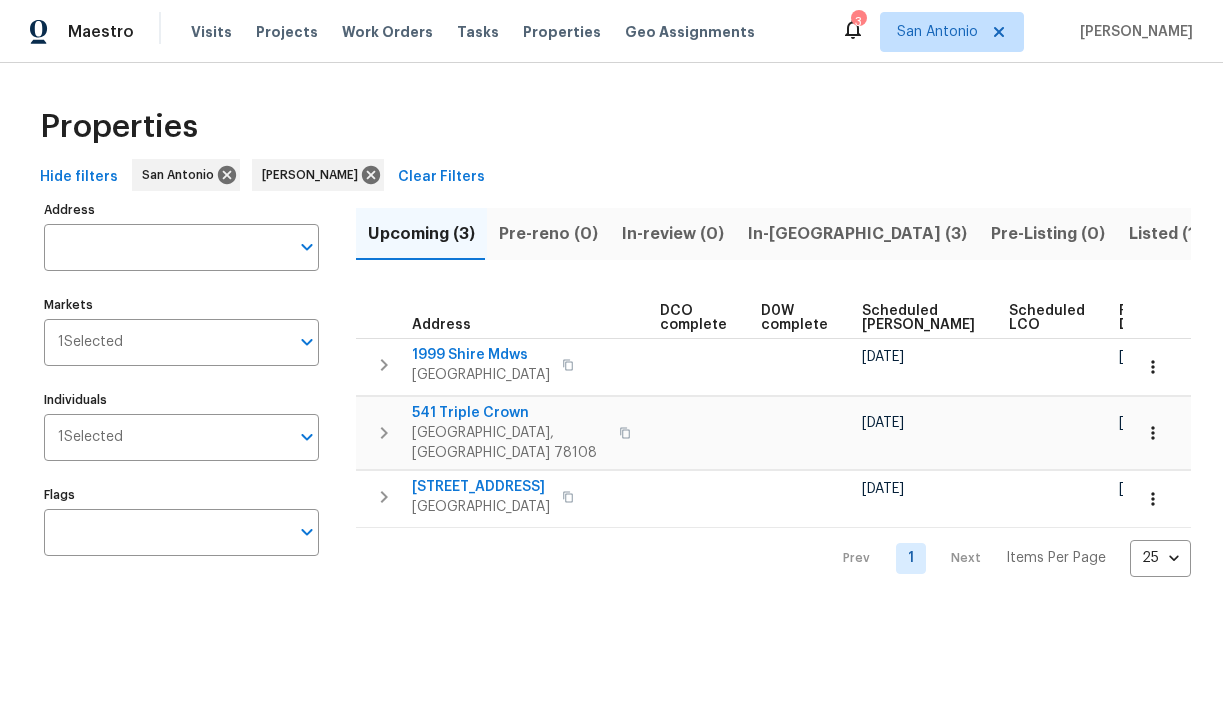 click on "In-reno (3)" at bounding box center [857, 234] 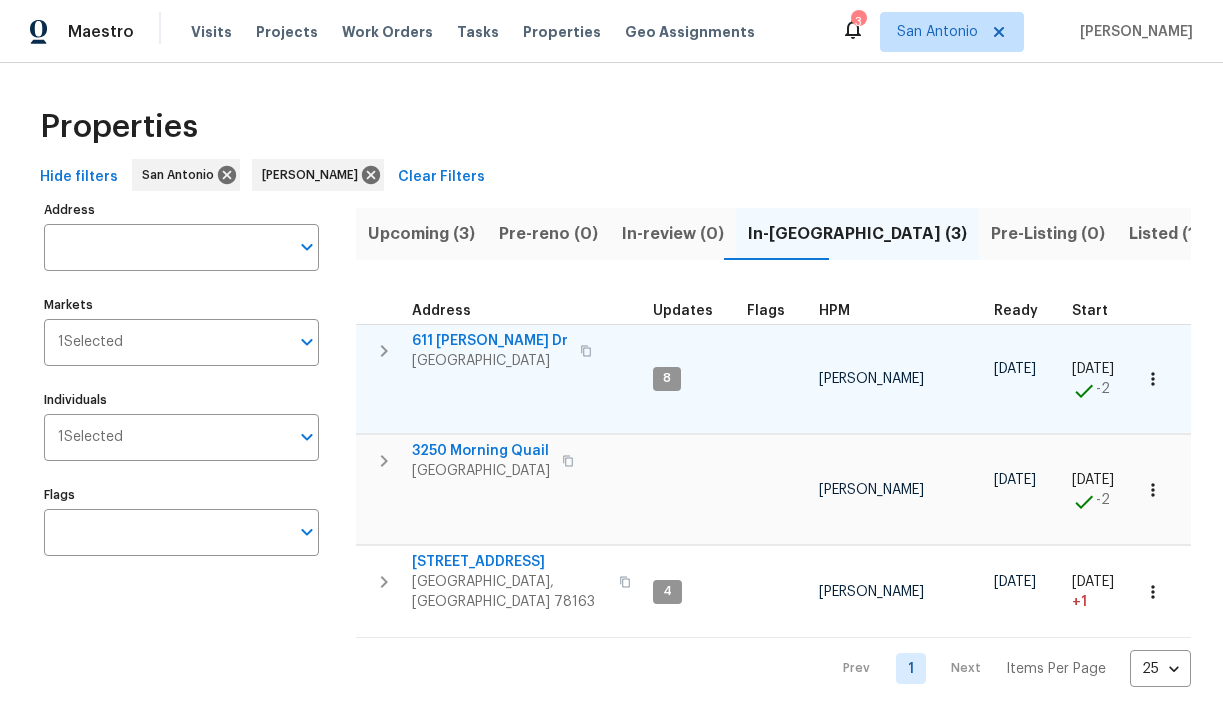type 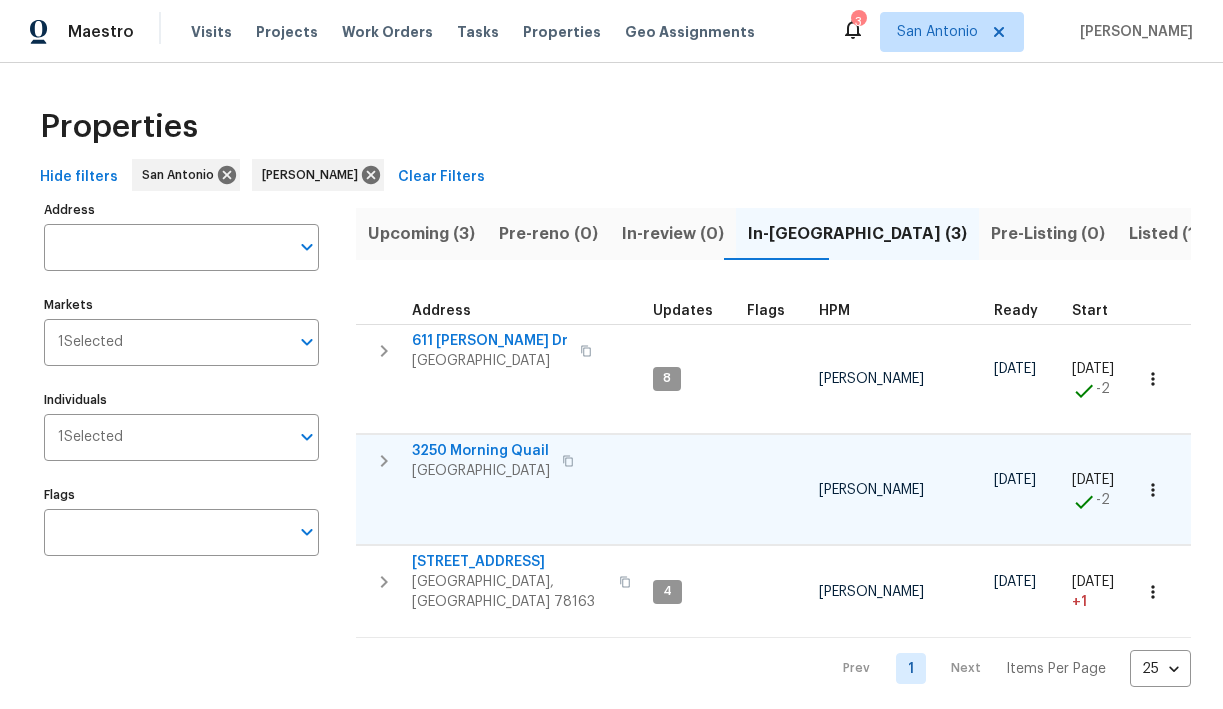 click on "3250 Morning Quail" at bounding box center (481, 451) 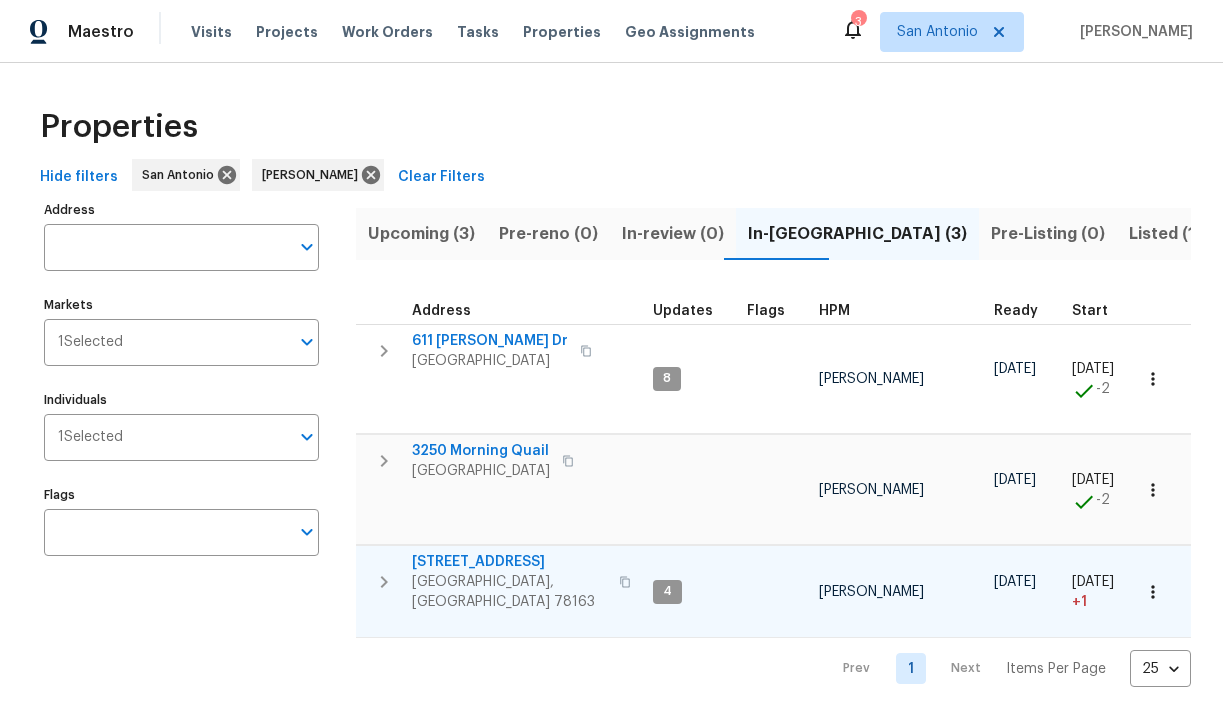 click on "3433 Cottonwood Cyn" at bounding box center (509, 562) 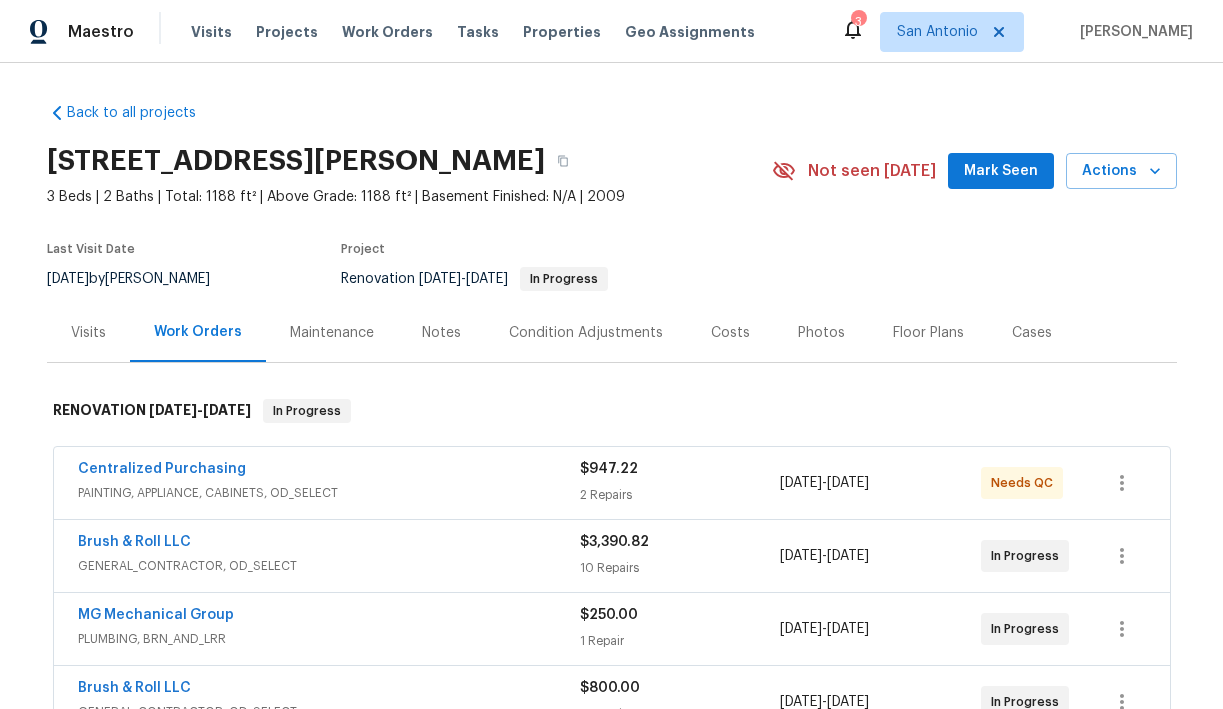 scroll, scrollTop: 0, scrollLeft: 0, axis: both 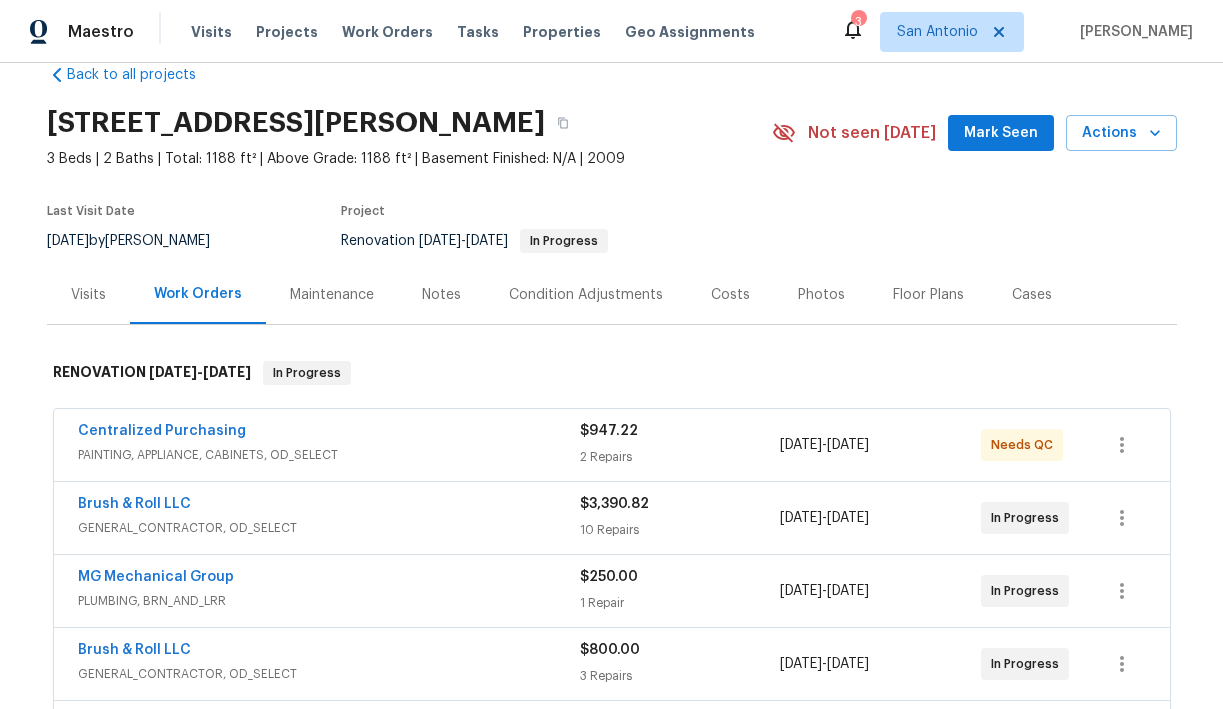 click on "Notes" at bounding box center (441, 295) 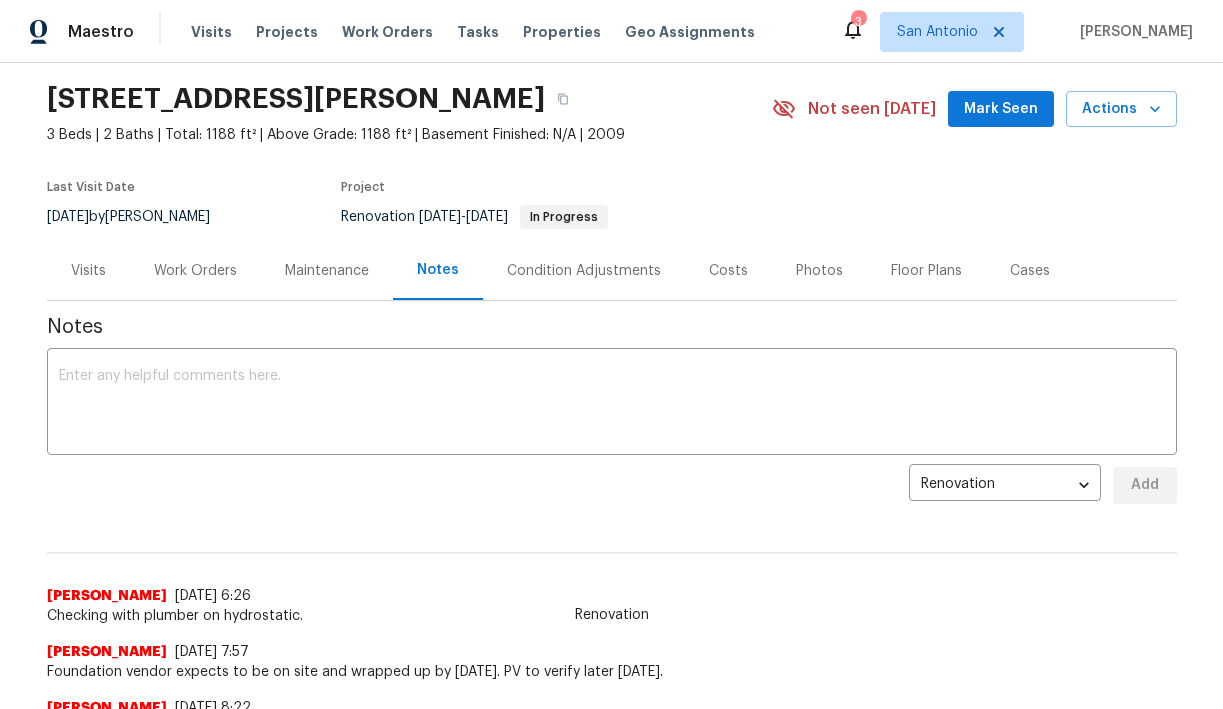 scroll, scrollTop: 90, scrollLeft: 0, axis: vertical 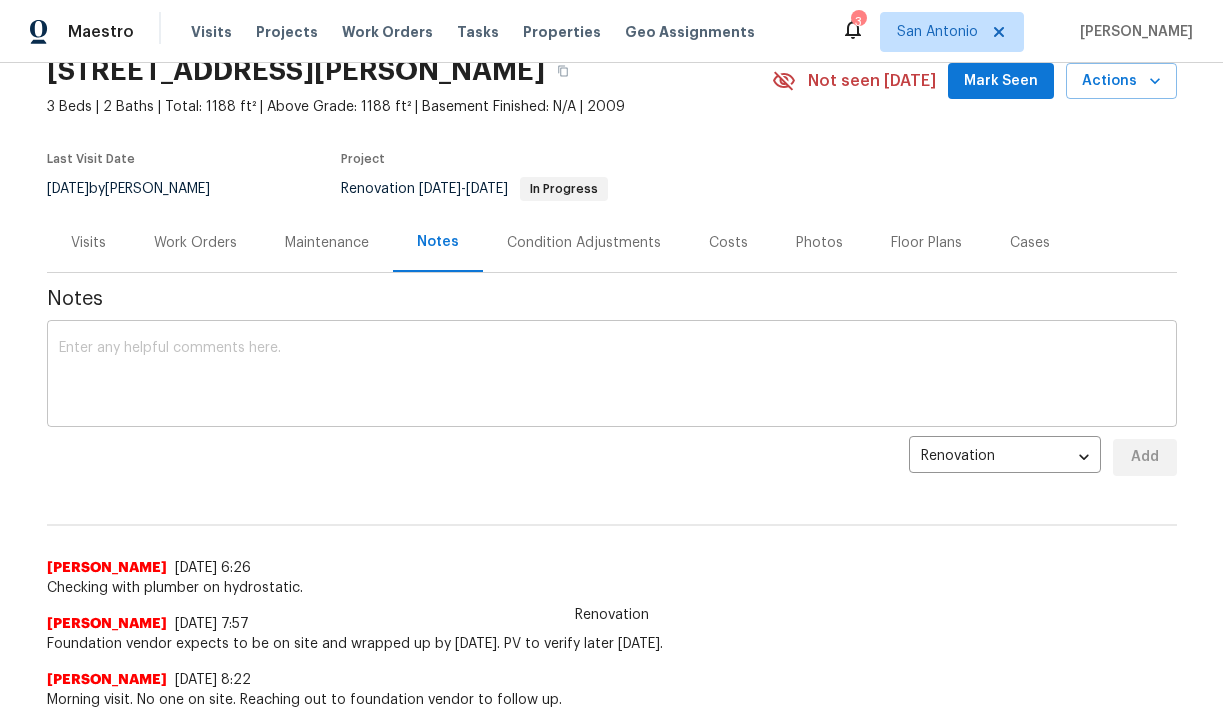 click at bounding box center (612, 376) 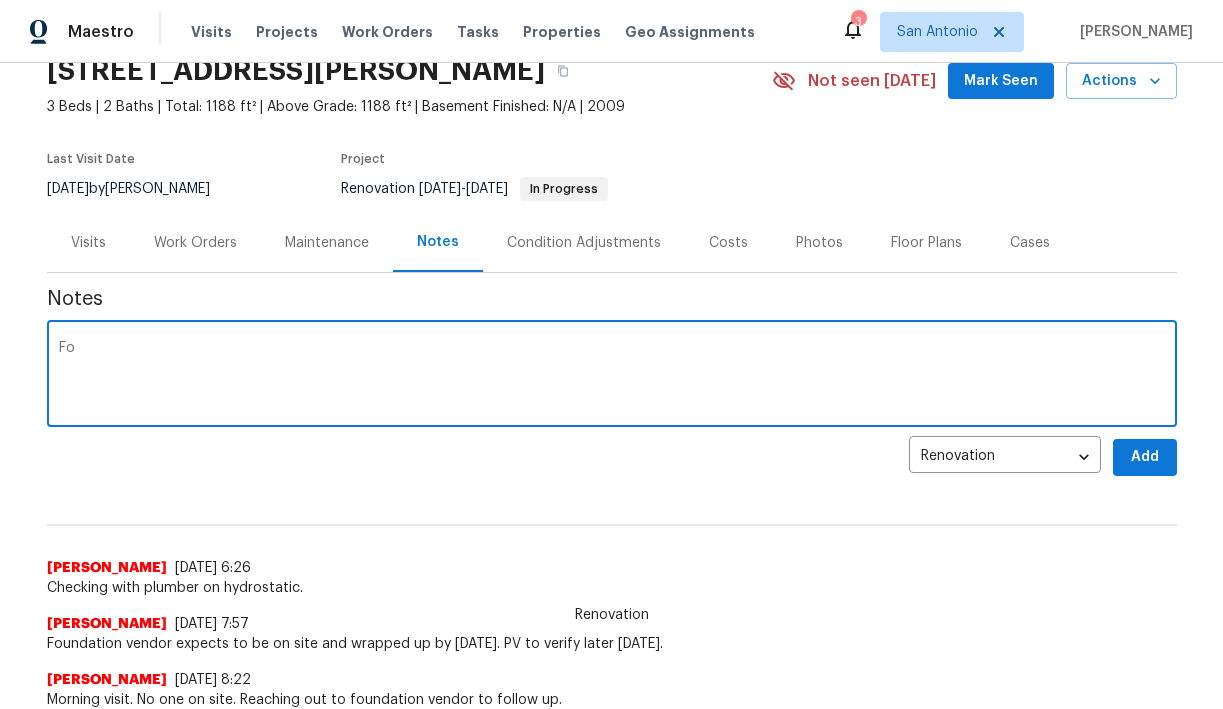 type on "F" 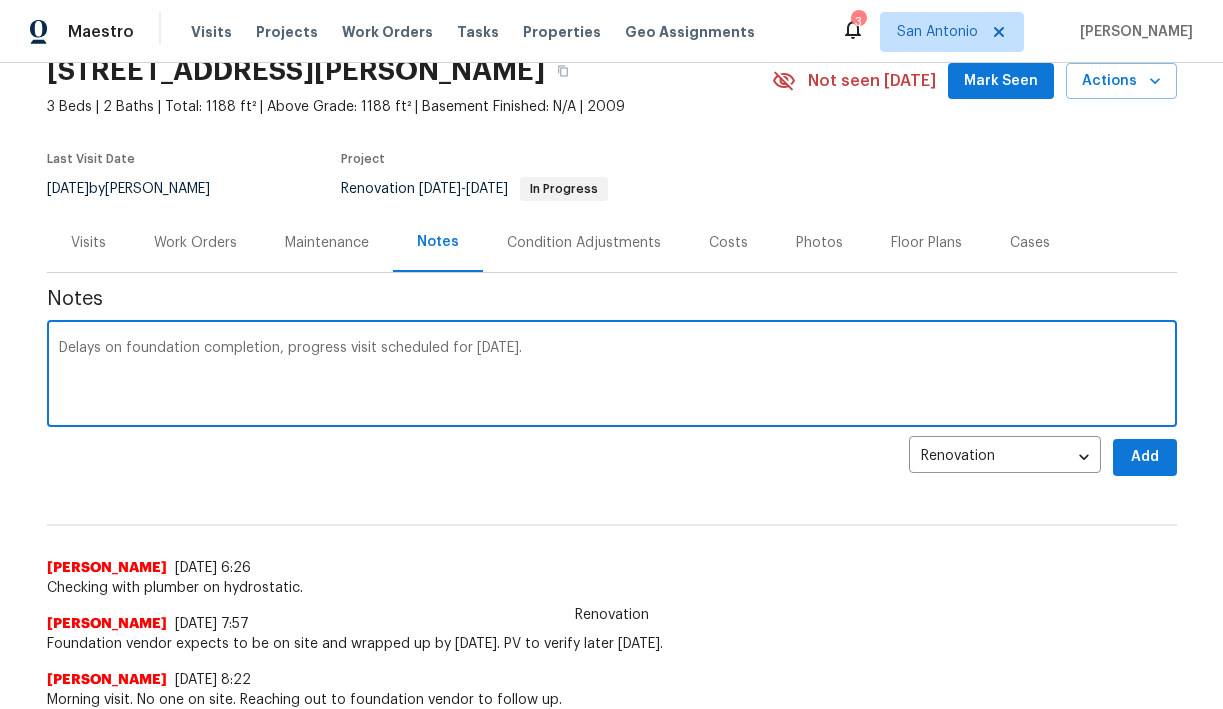 type on "Delays on foundation completion, progress visit scheduled for today." 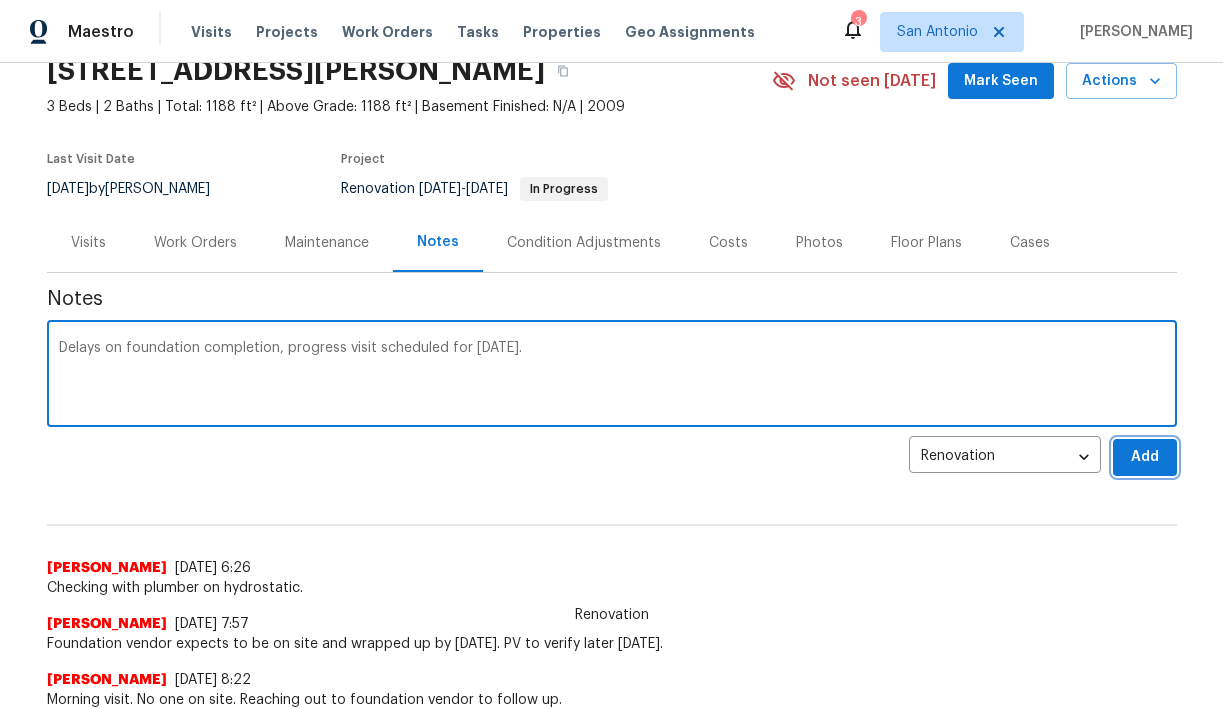 click on "Add" at bounding box center [1145, 457] 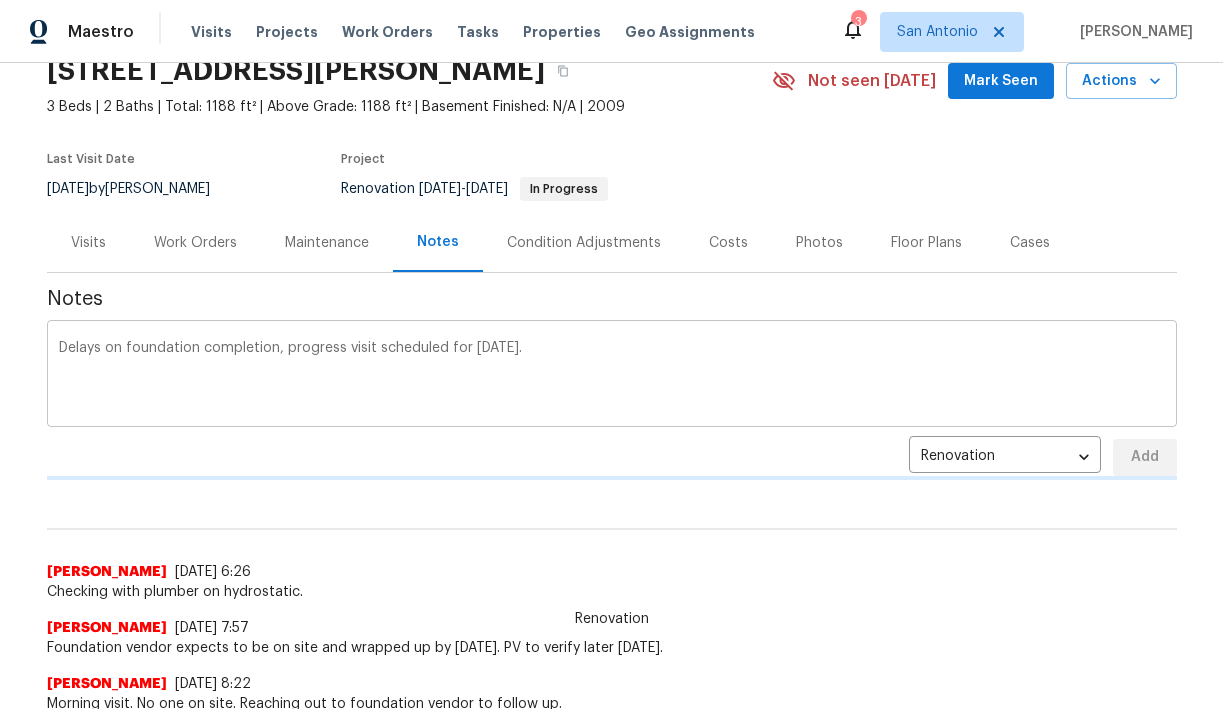 type 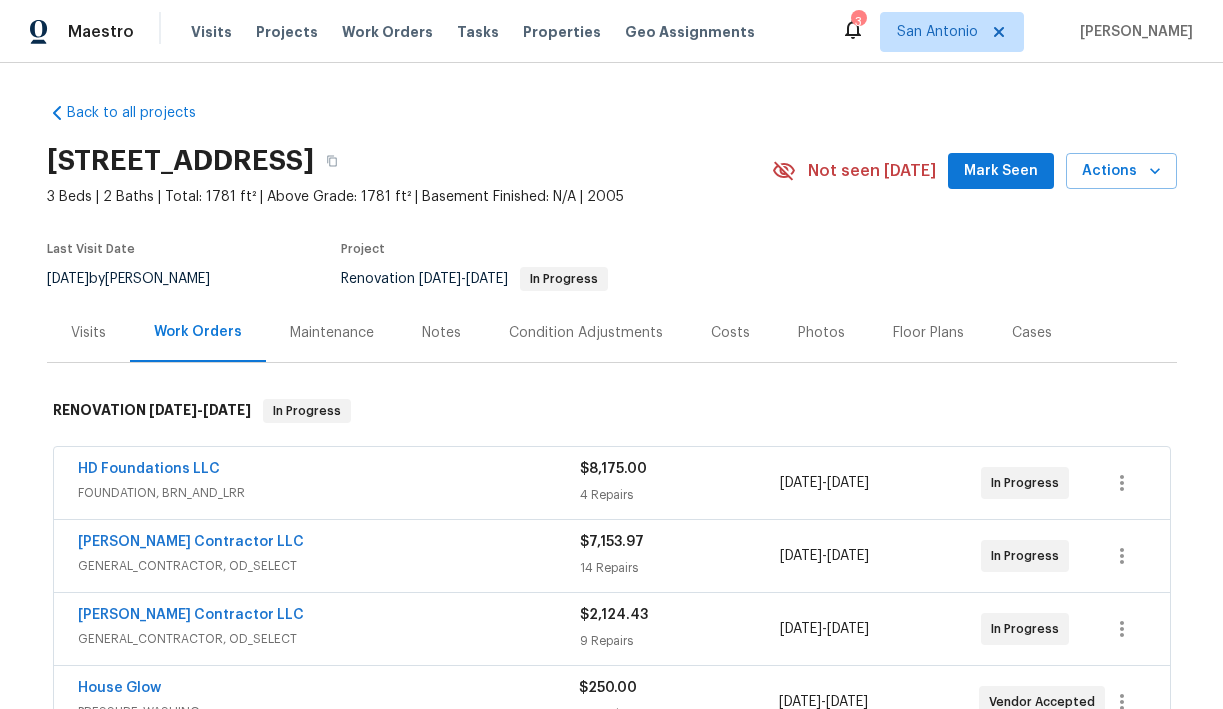 scroll, scrollTop: 0, scrollLeft: 0, axis: both 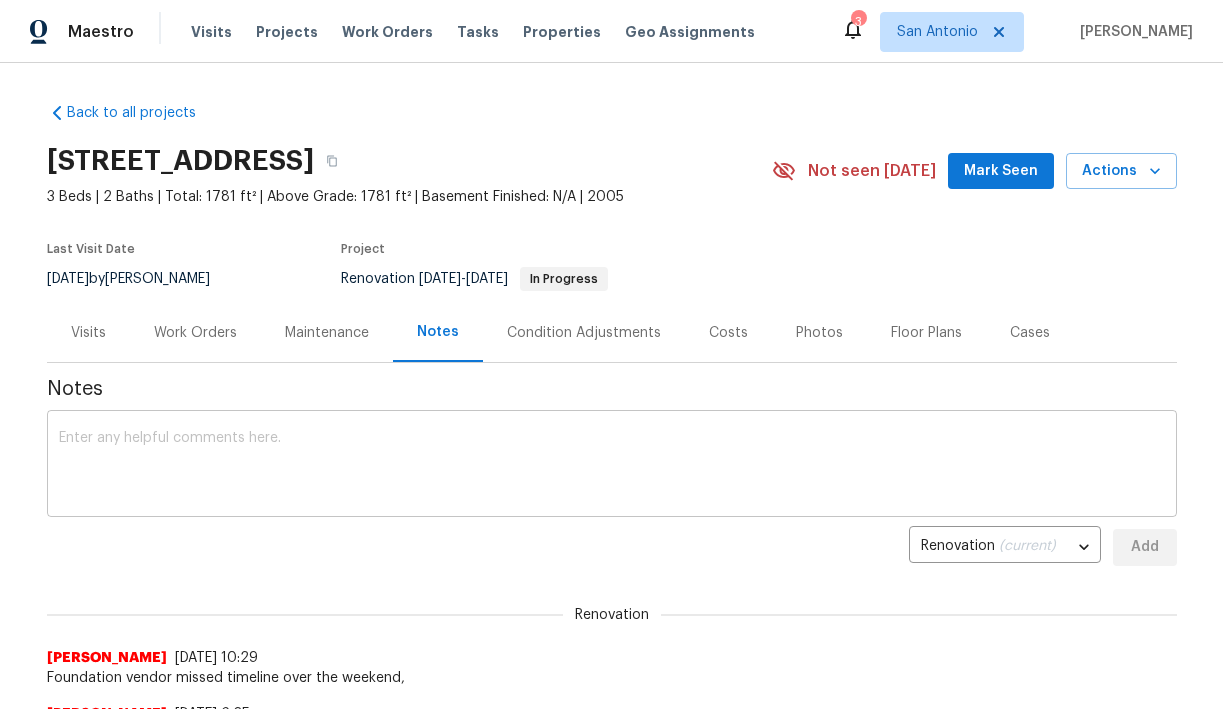 click at bounding box center (612, 466) 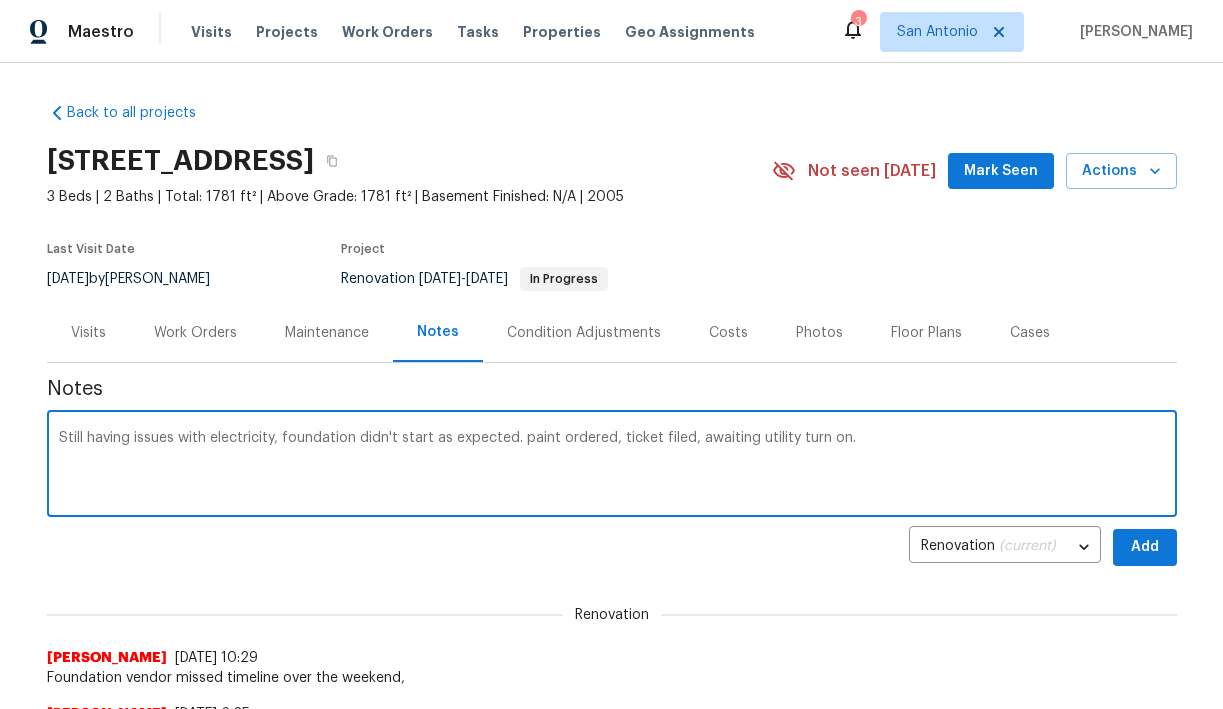 type on "Still having issues with electricity, foundation didn't start as expected. paint ordered, ticket filed, awaiting utility turn on." 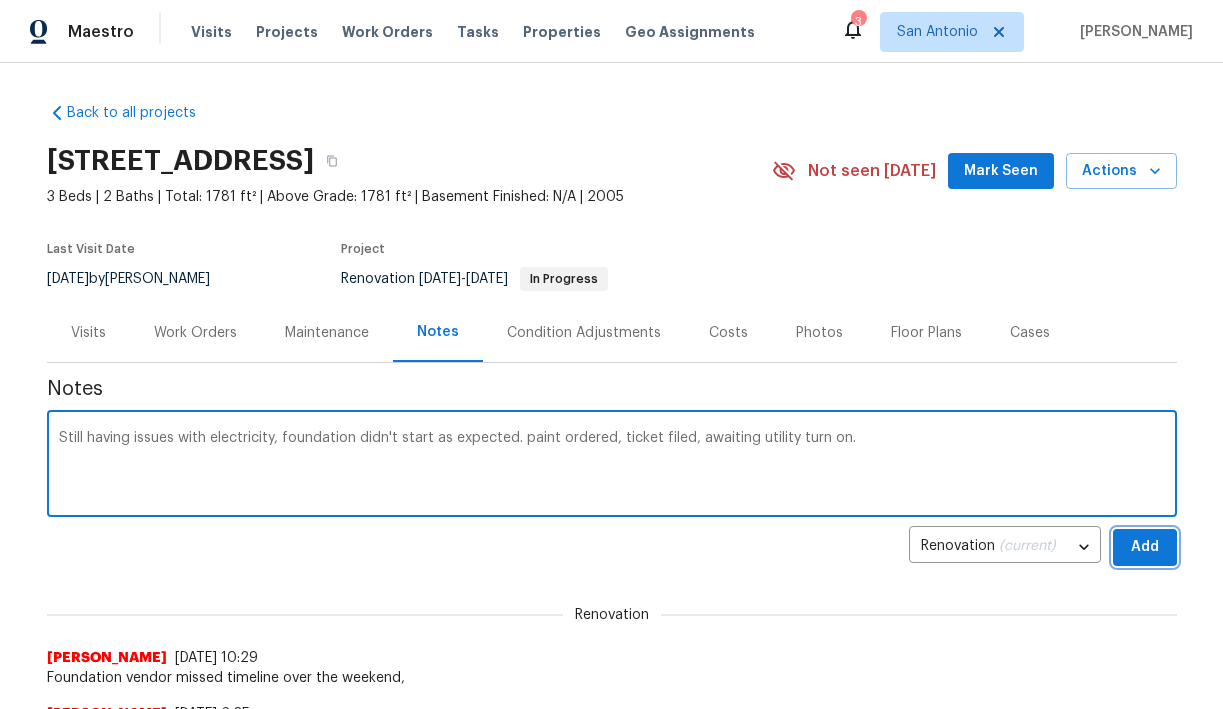 click on "Add" at bounding box center (1145, 547) 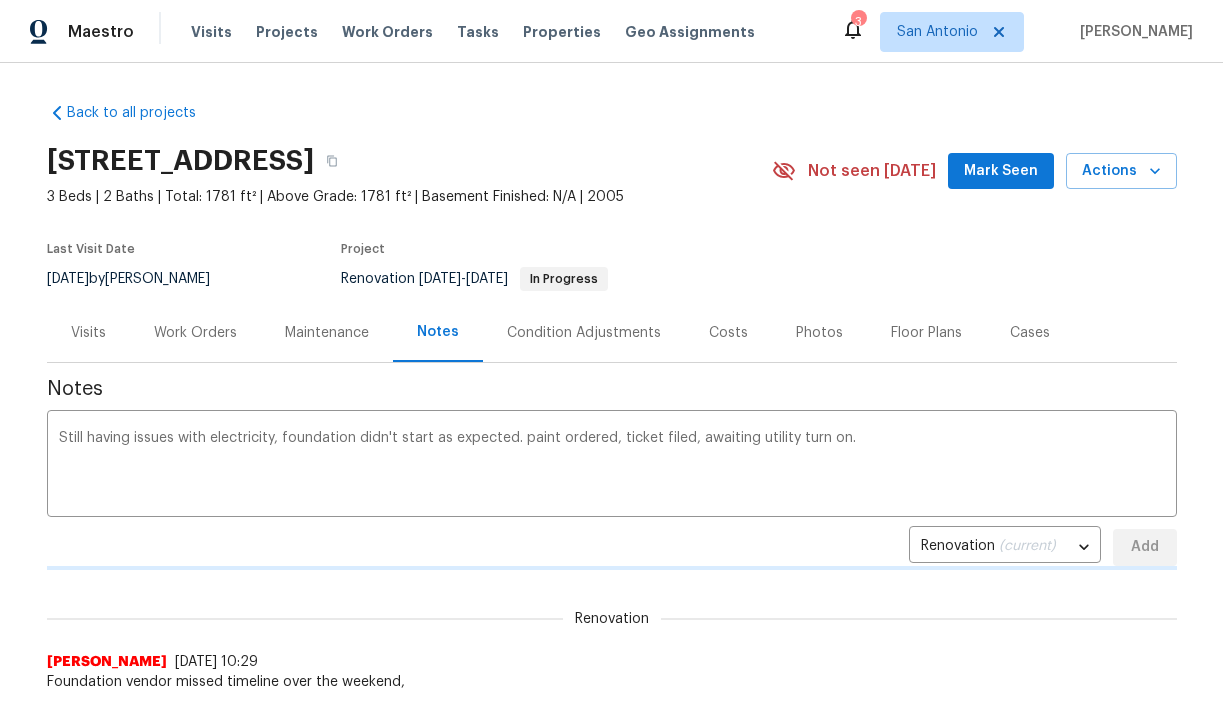 type 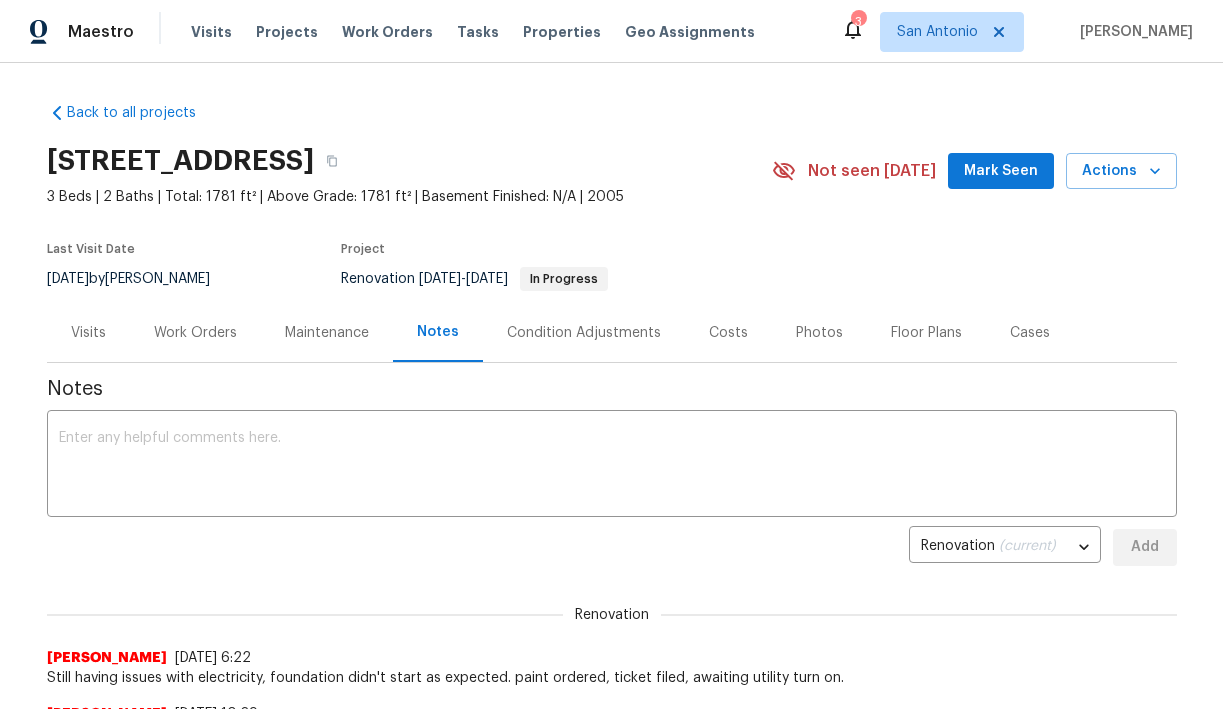 click on "Mark Seen" at bounding box center [1001, 171] 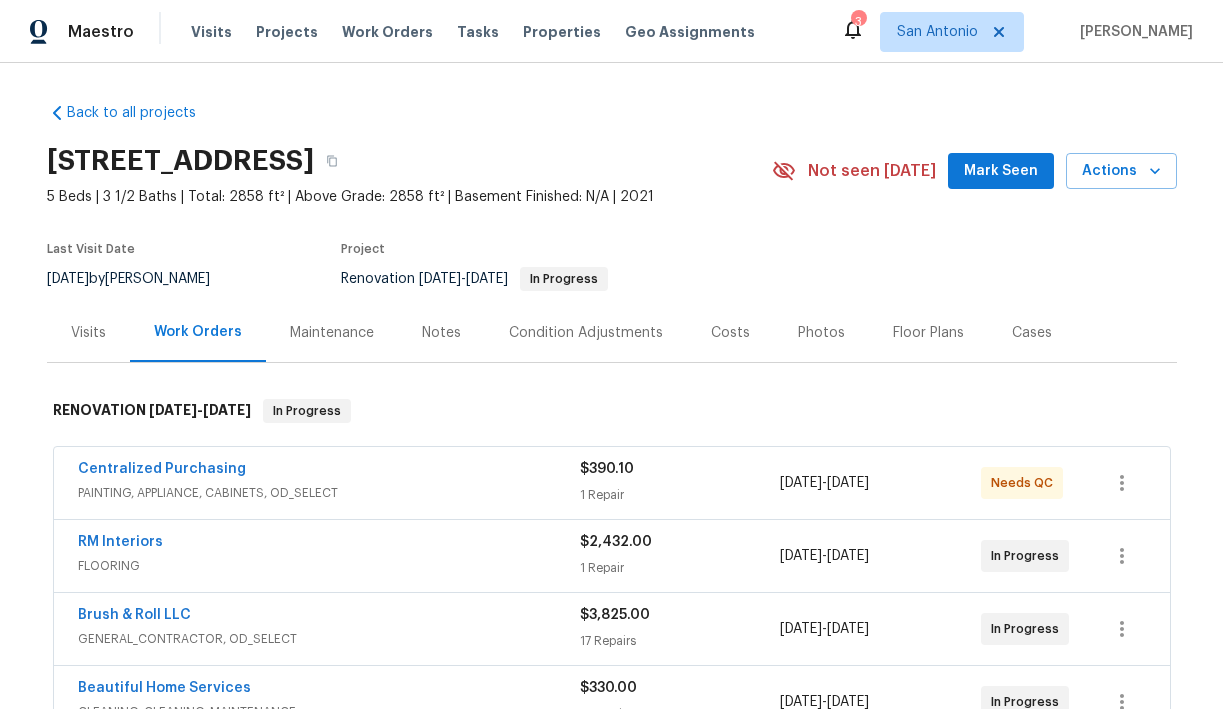 scroll, scrollTop: 0, scrollLeft: 0, axis: both 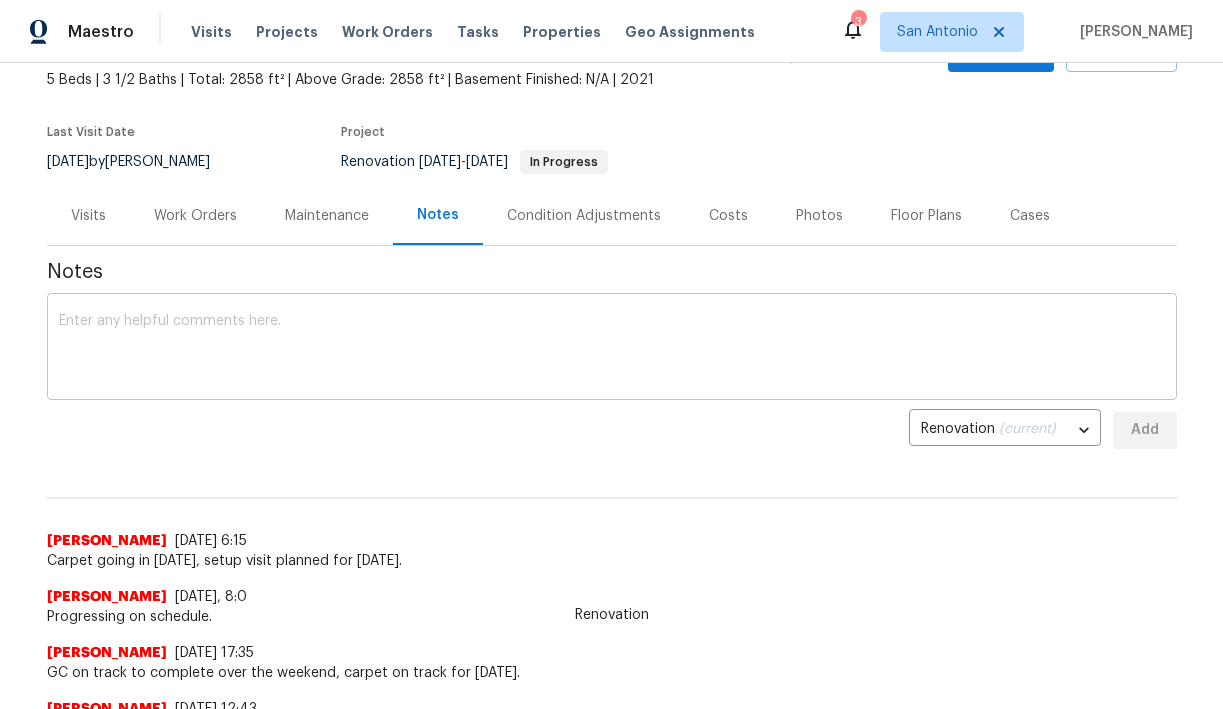 click at bounding box center (612, 349) 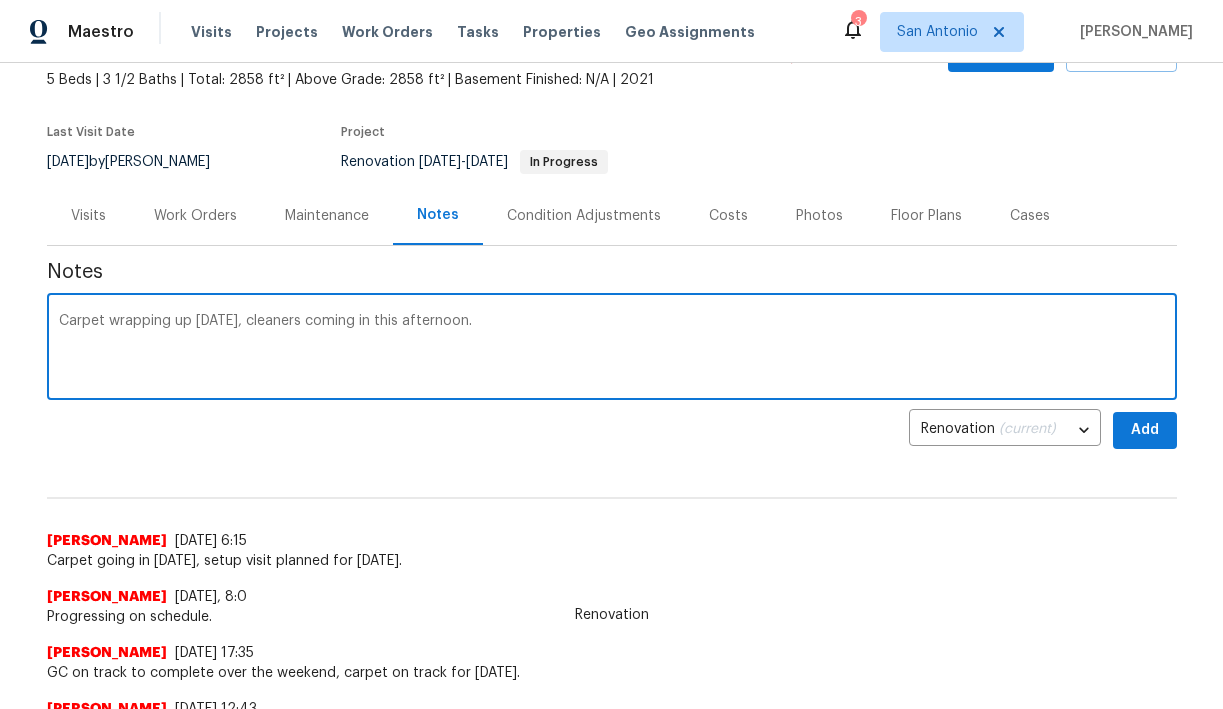 type on "Carpet wrapping up today, cleaners coming in this afternoon." 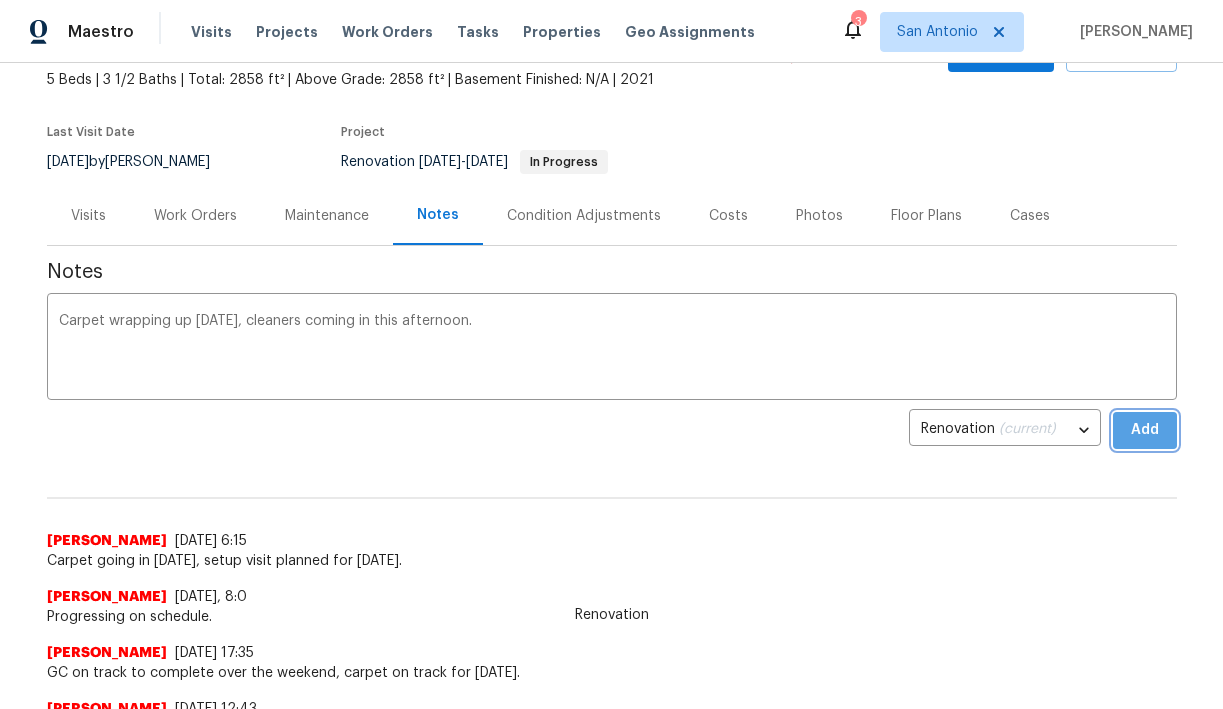 click on "Add" at bounding box center [1145, 430] 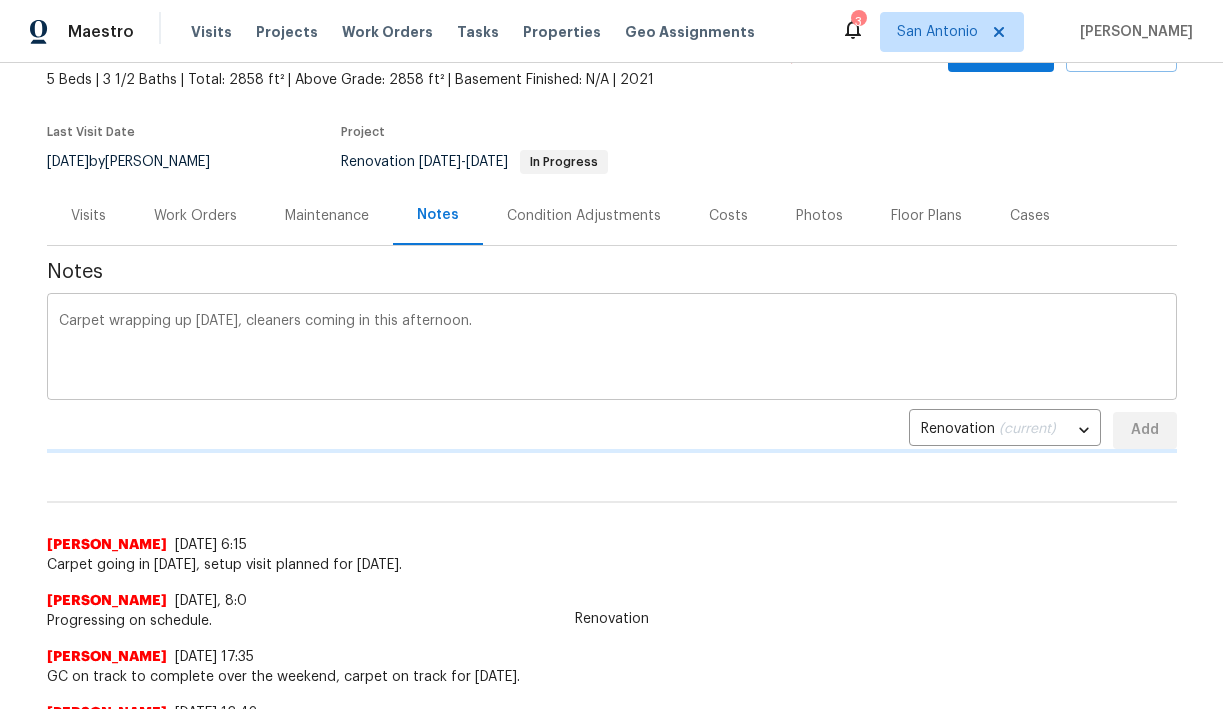 type 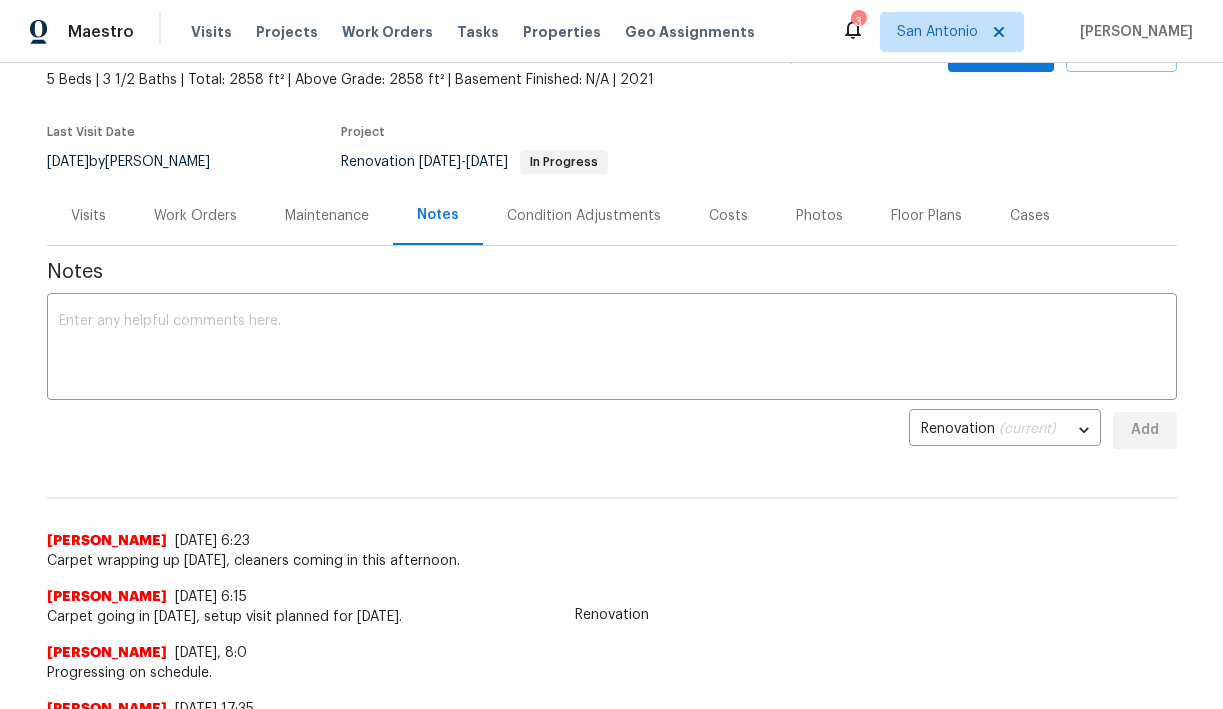 click on "Work Orders" at bounding box center (195, 216) 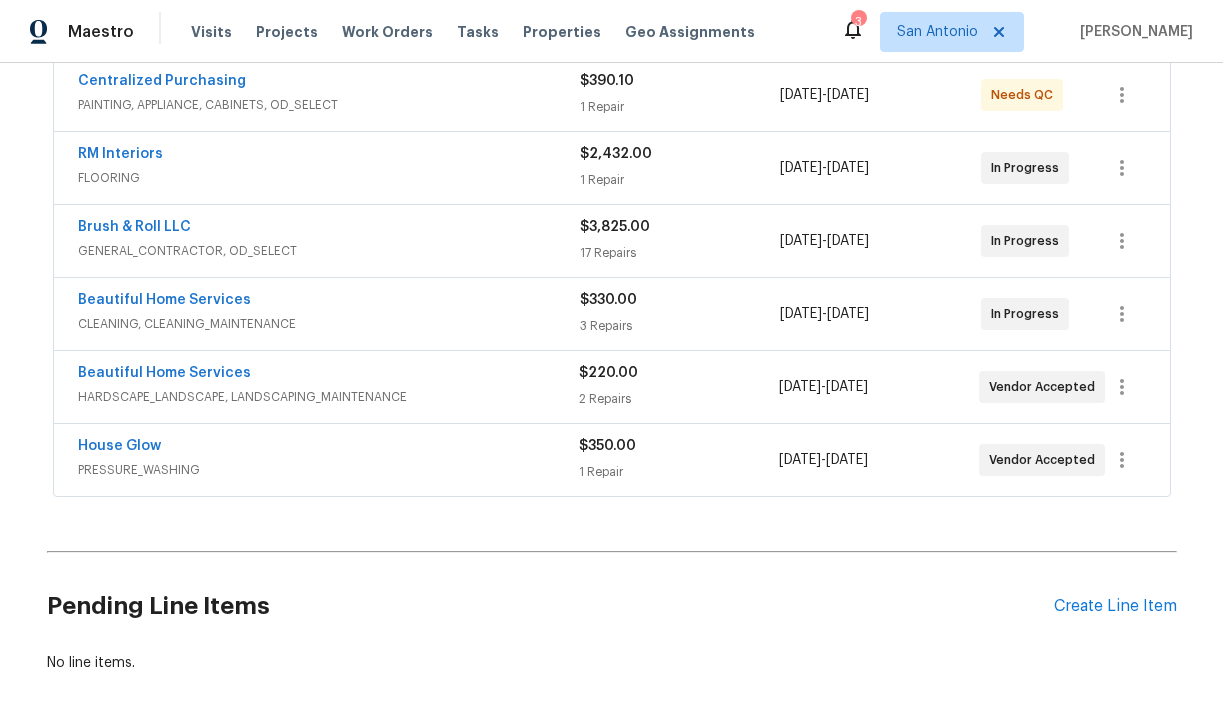 scroll, scrollTop: 386, scrollLeft: 0, axis: vertical 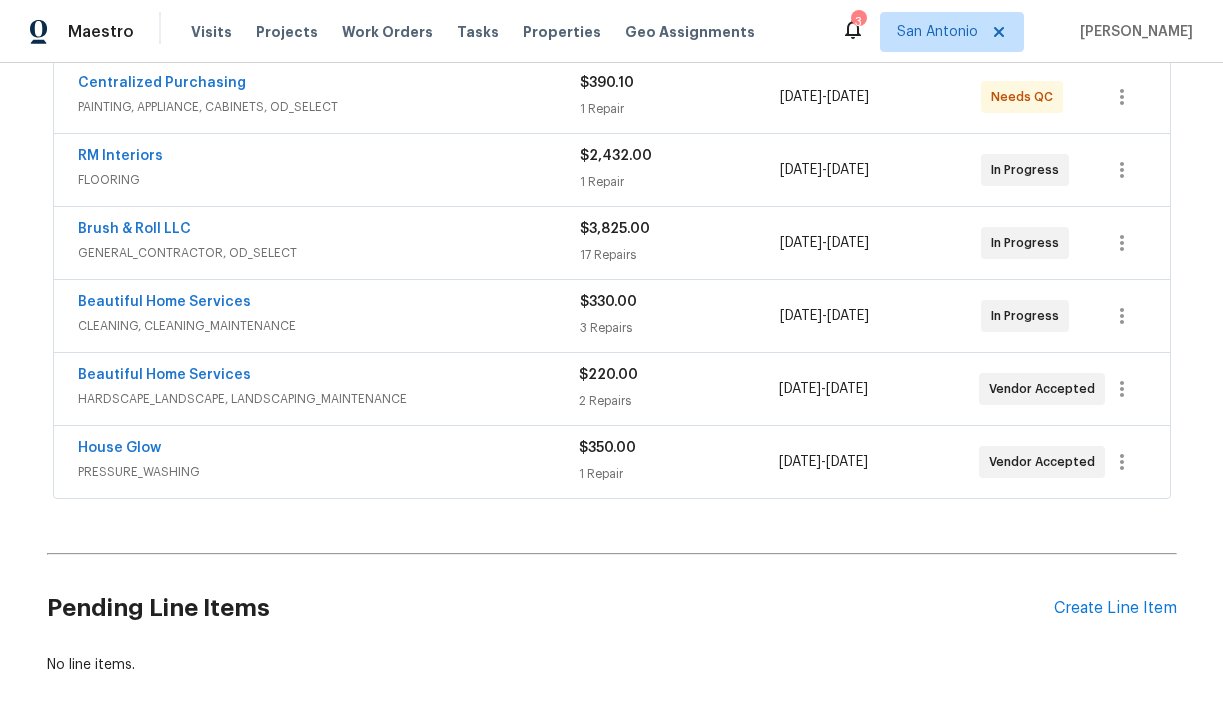 click on "Beautiful Home Services" at bounding box center [164, 302] 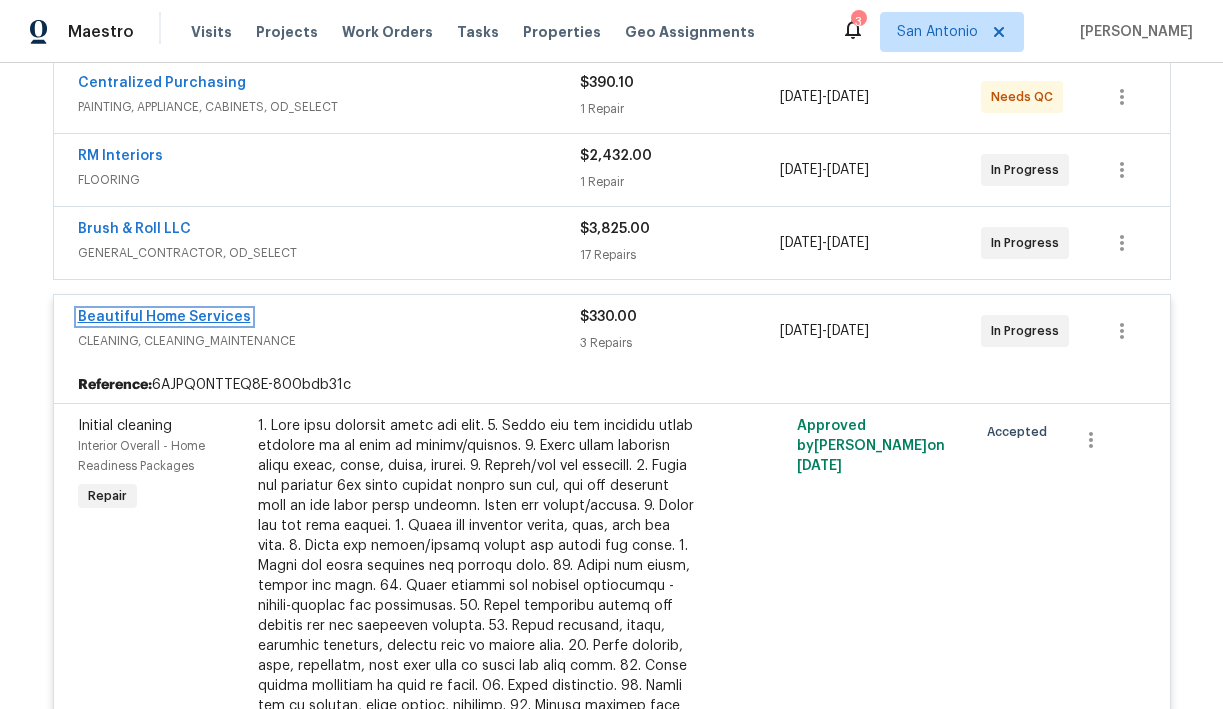 click on "Beautiful Home Services" at bounding box center [164, 317] 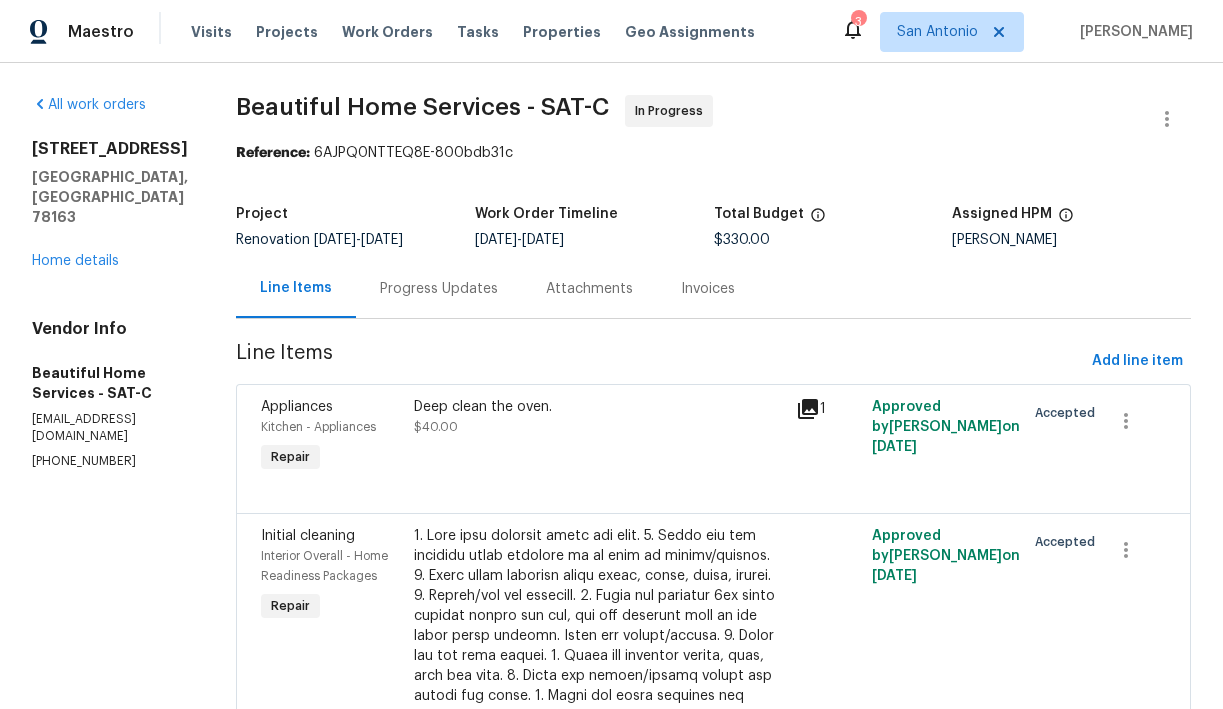 click on "Progress Updates" at bounding box center [439, 289] 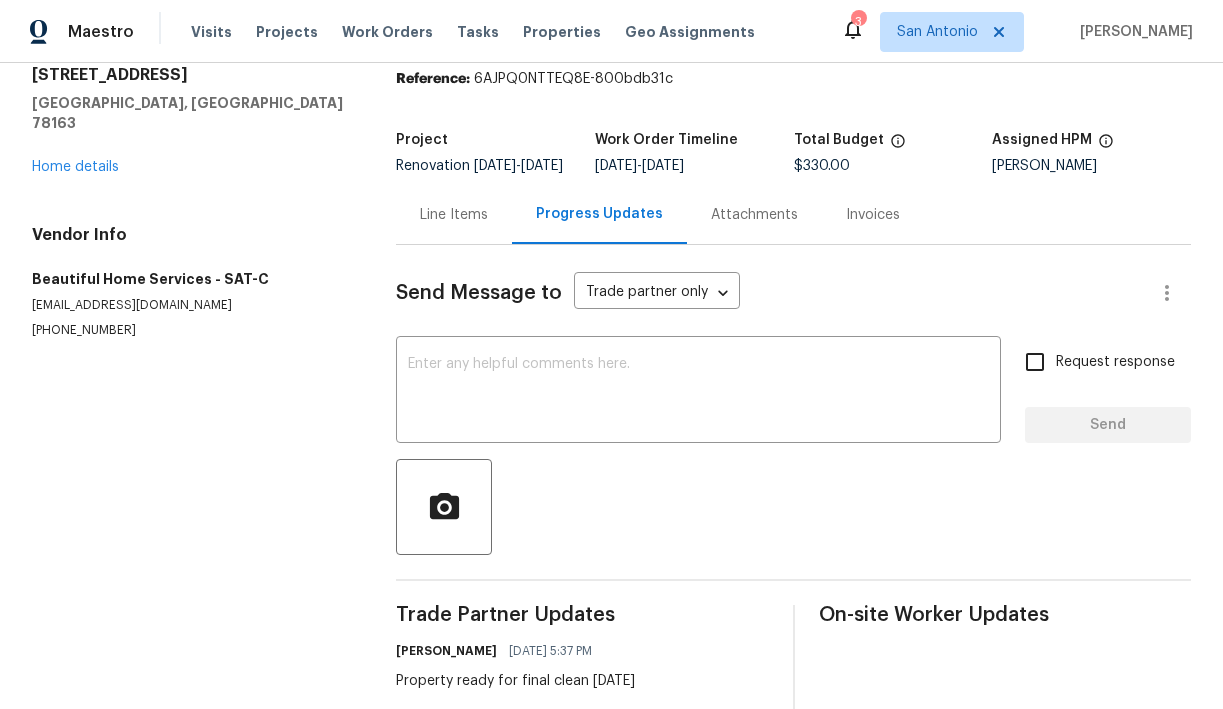 scroll, scrollTop: 126, scrollLeft: 0, axis: vertical 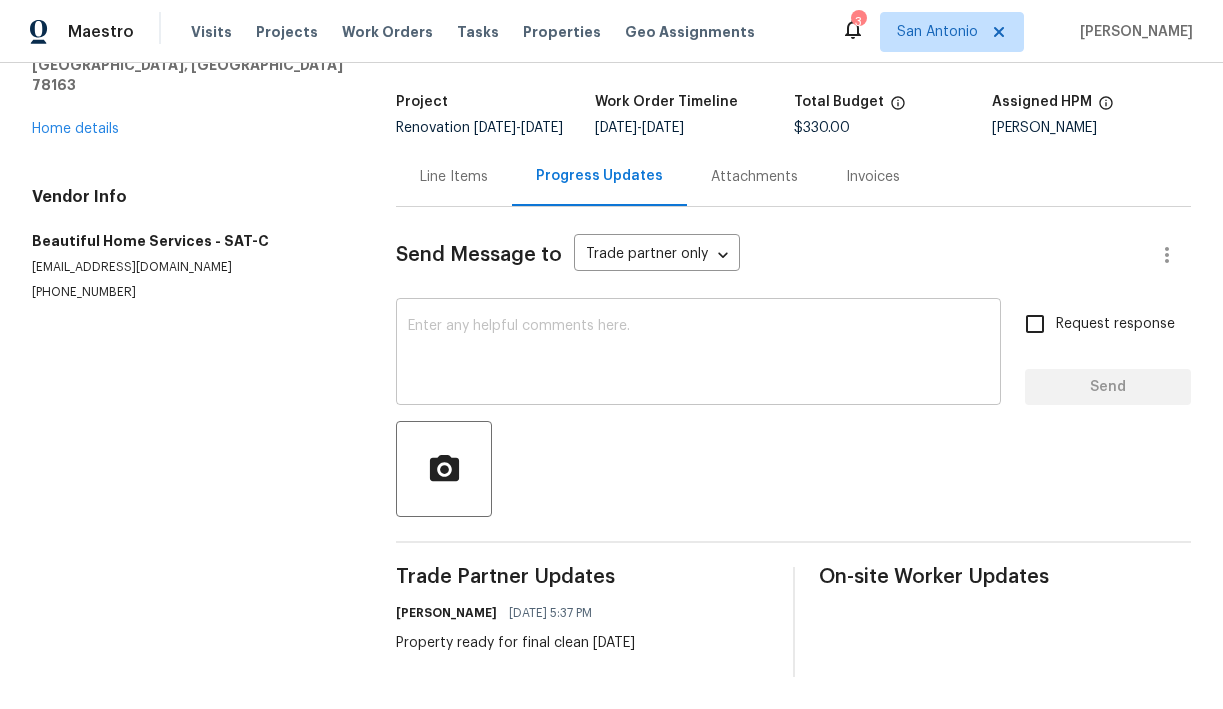 click at bounding box center (698, 354) 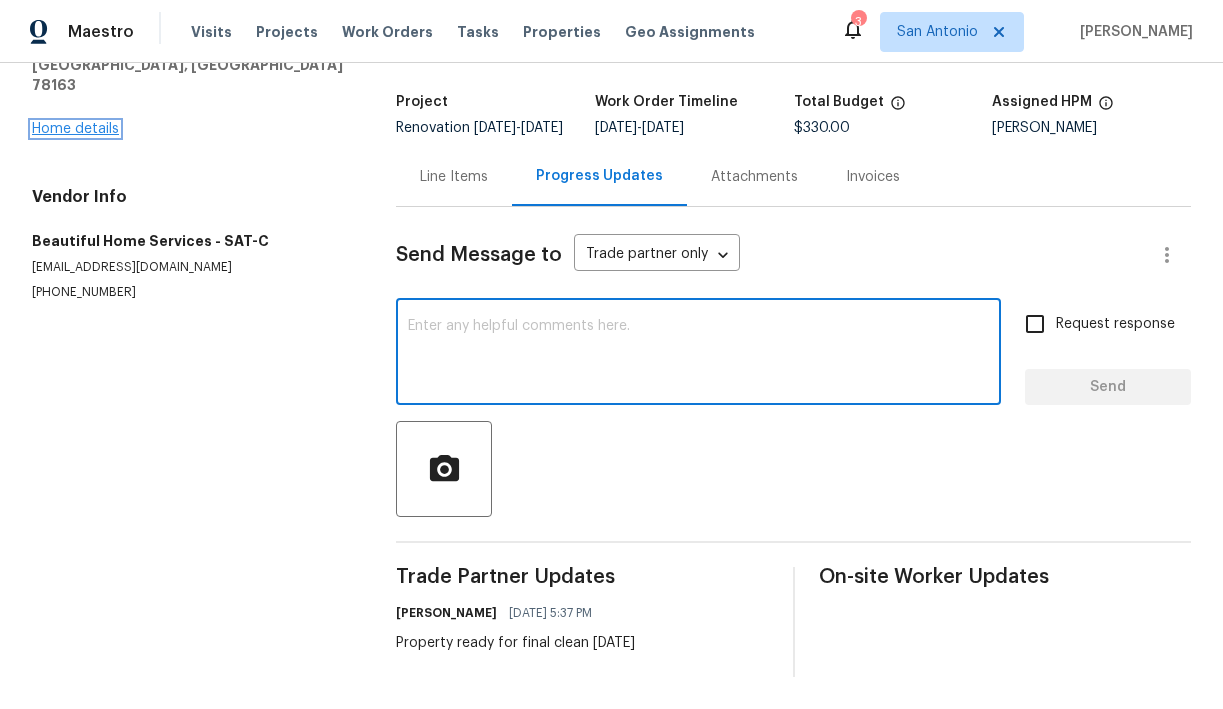 click on "Home details" at bounding box center [75, 129] 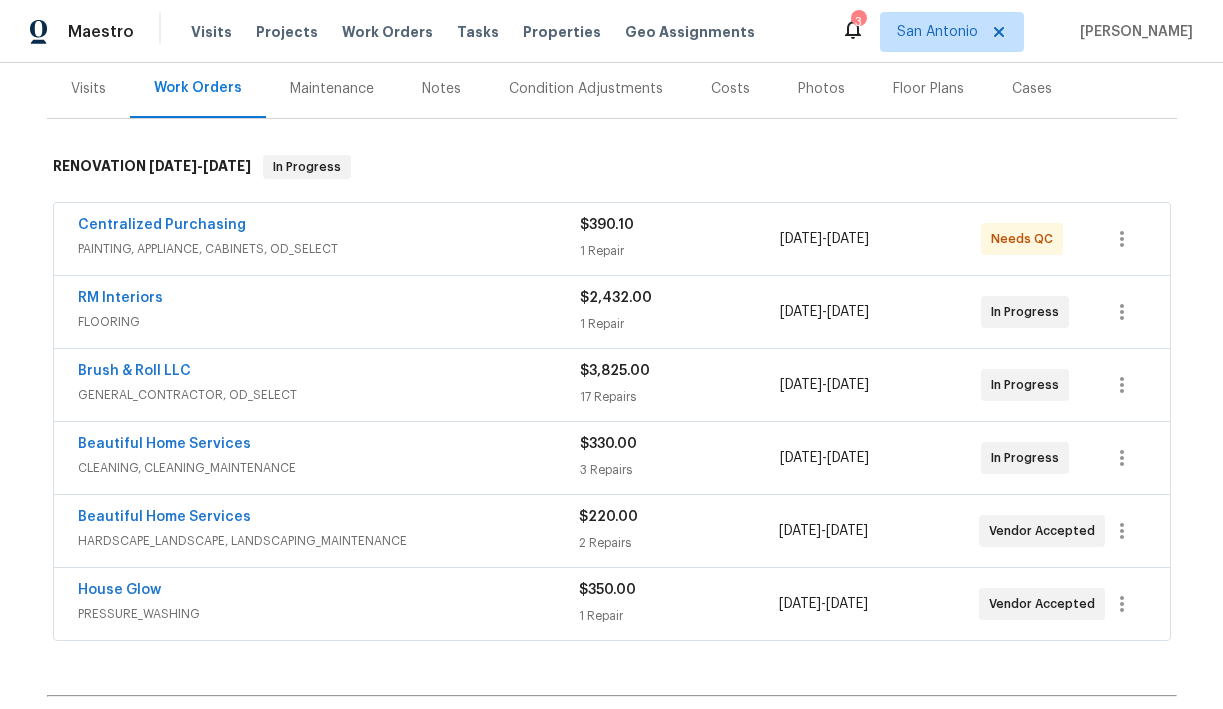 scroll, scrollTop: 281, scrollLeft: 0, axis: vertical 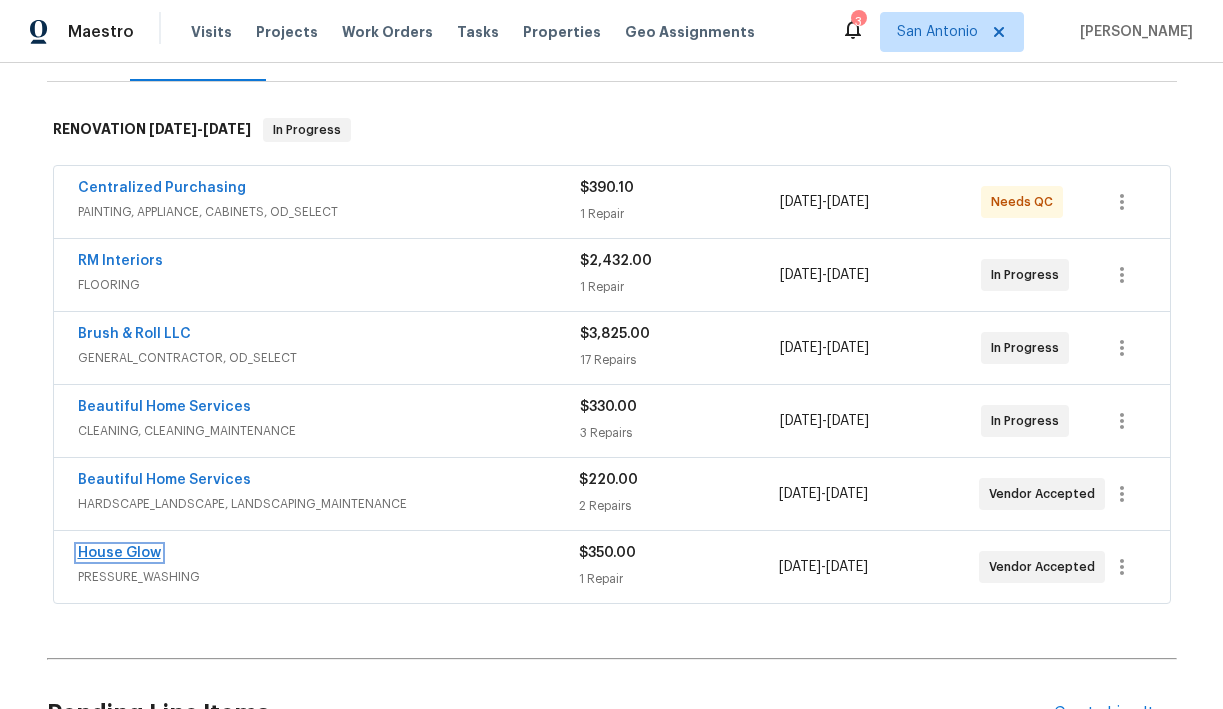 click on "House Glow" at bounding box center (119, 553) 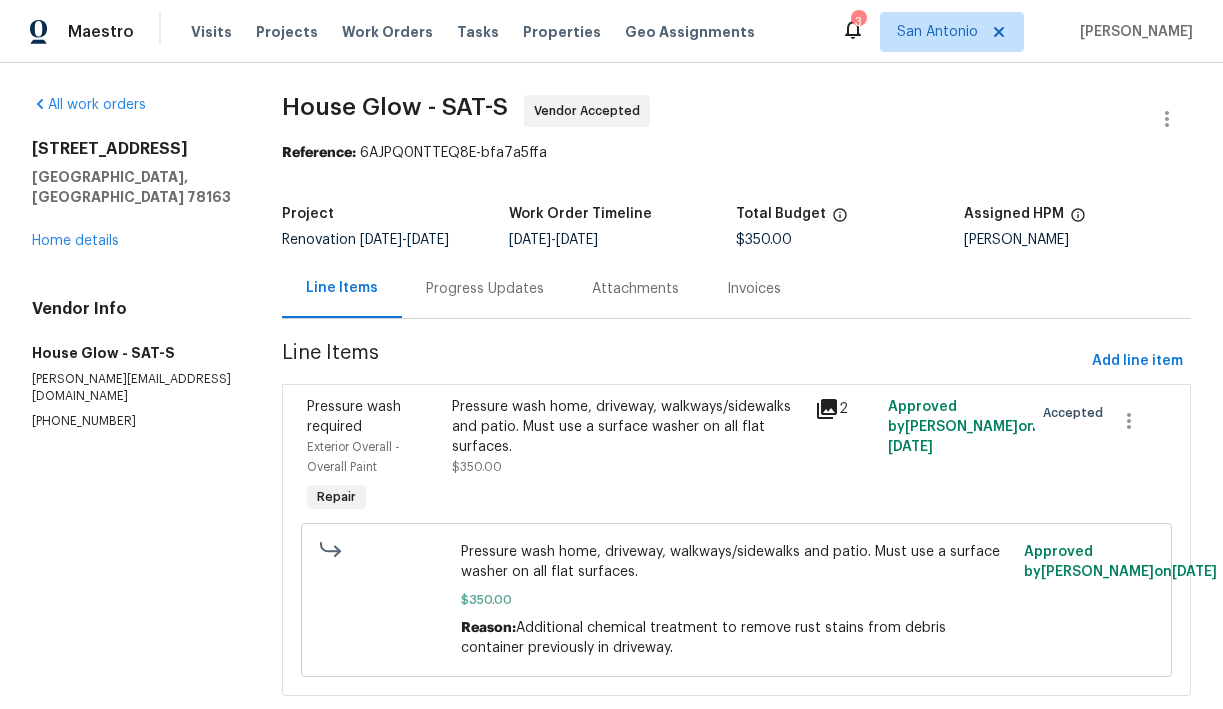 click on "Progress Updates" at bounding box center (485, 289) 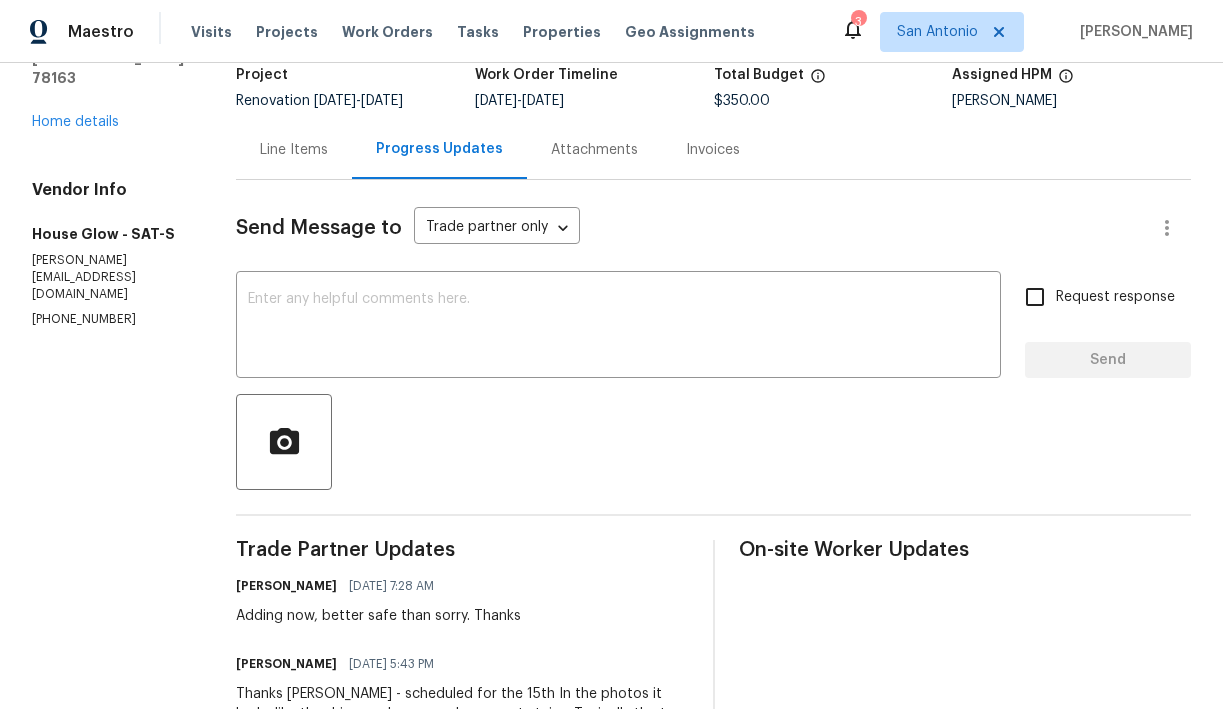 scroll, scrollTop: 106, scrollLeft: 0, axis: vertical 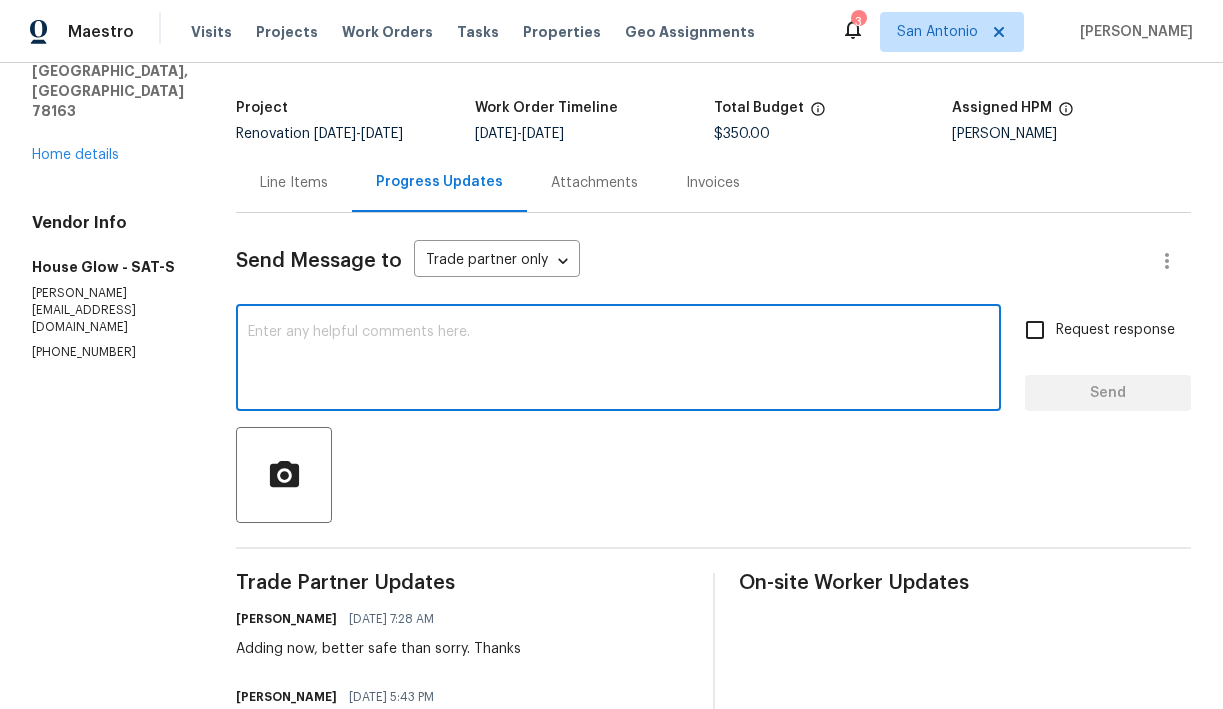 click at bounding box center [618, 360] 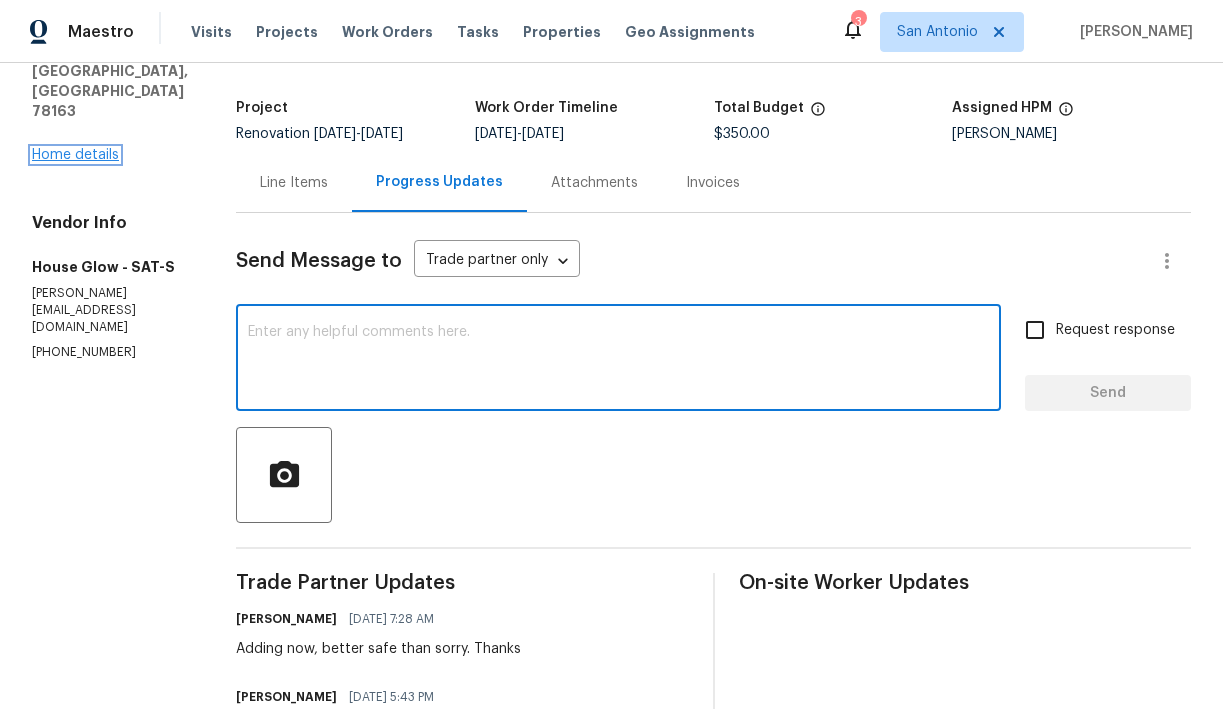 click on "Home details" at bounding box center [75, 155] 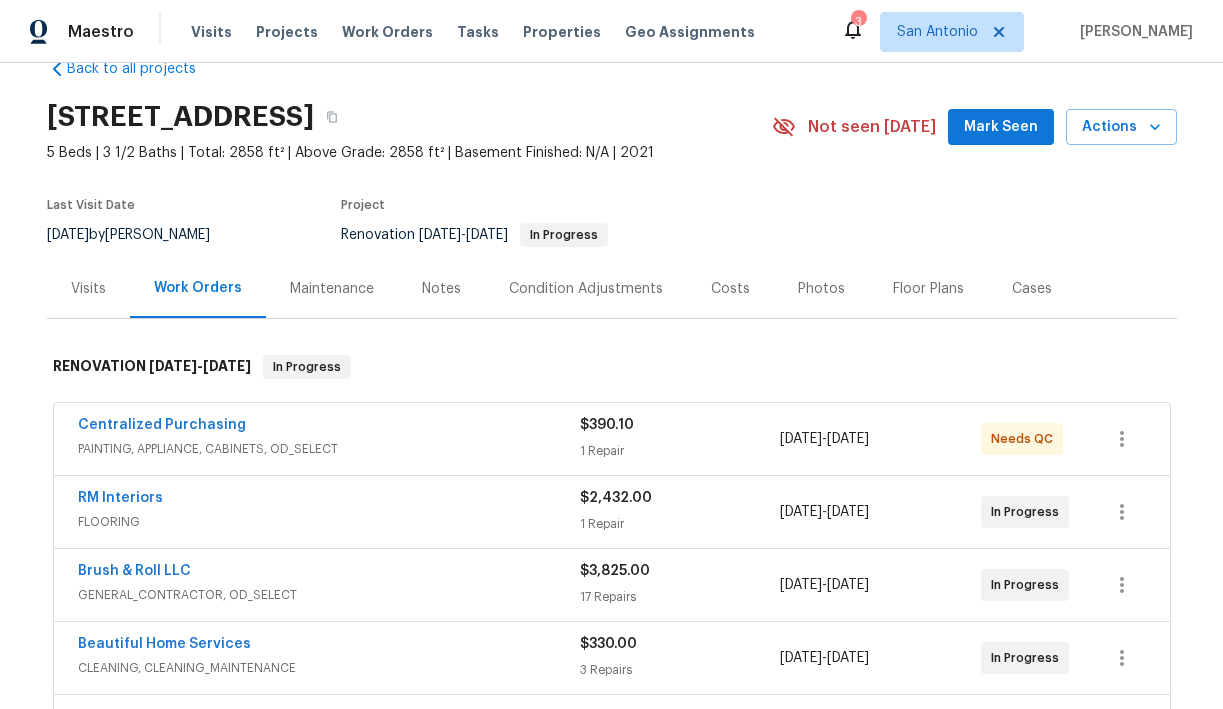 scroll, scrollTop: 95, scrollLeft: 0, axis: vertical 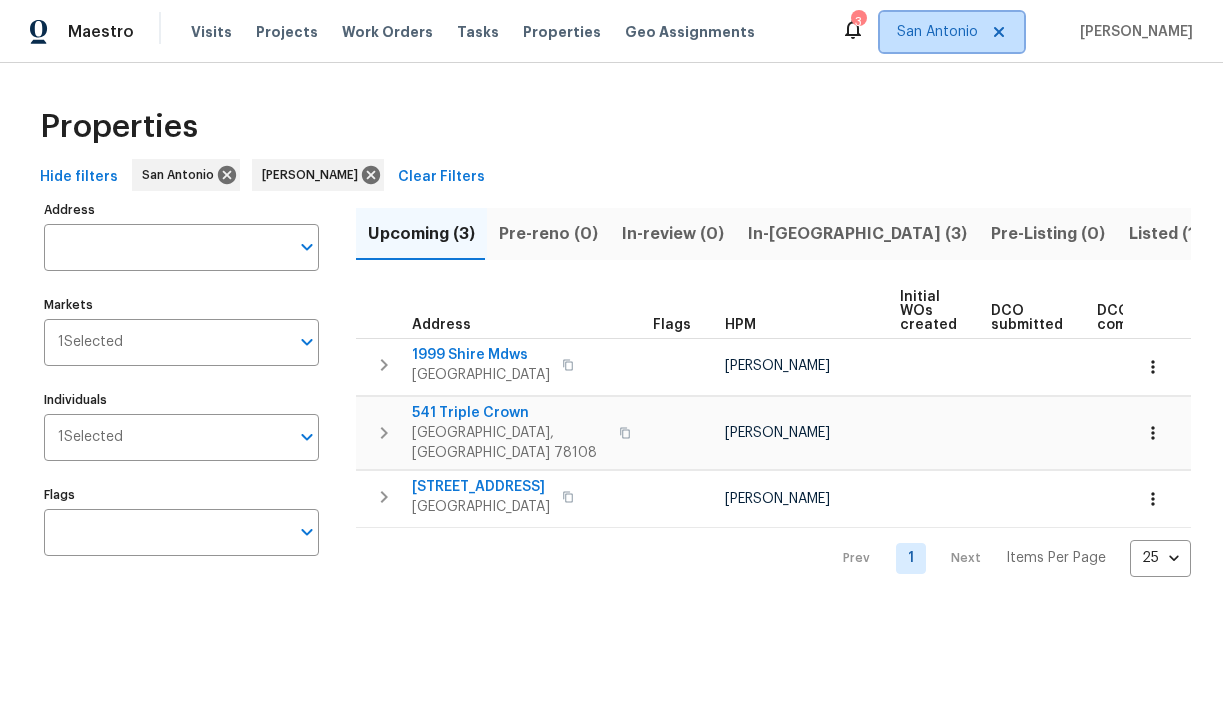 click on "San Antonio" at bounding box center [937, 32] 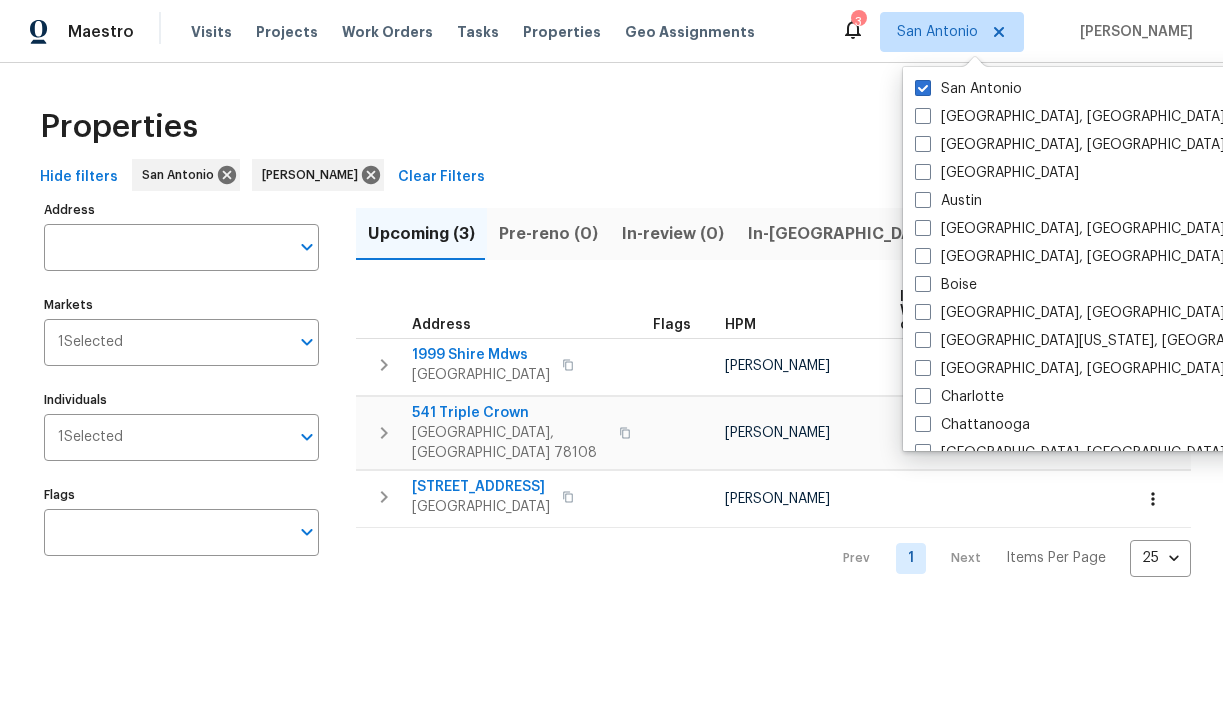 scroll, scrollTop: 0, scrollLeft: 0, axis: both 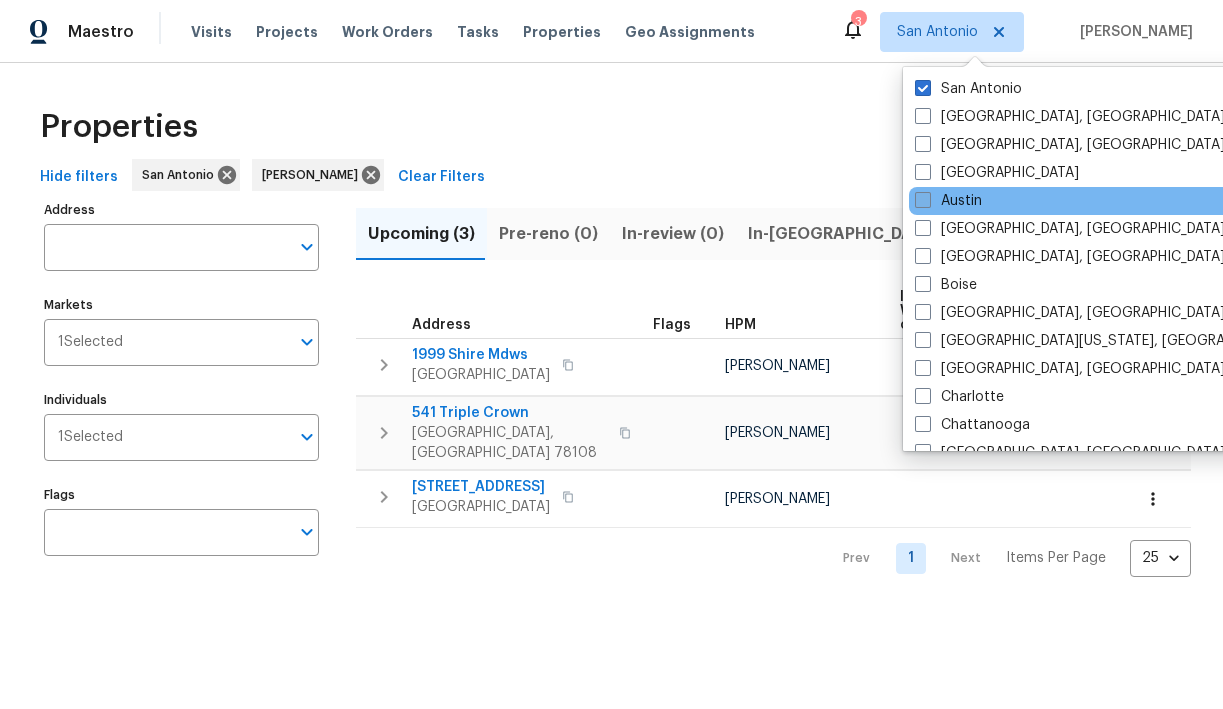 click on "Austin" at bounding box center (948, 201) 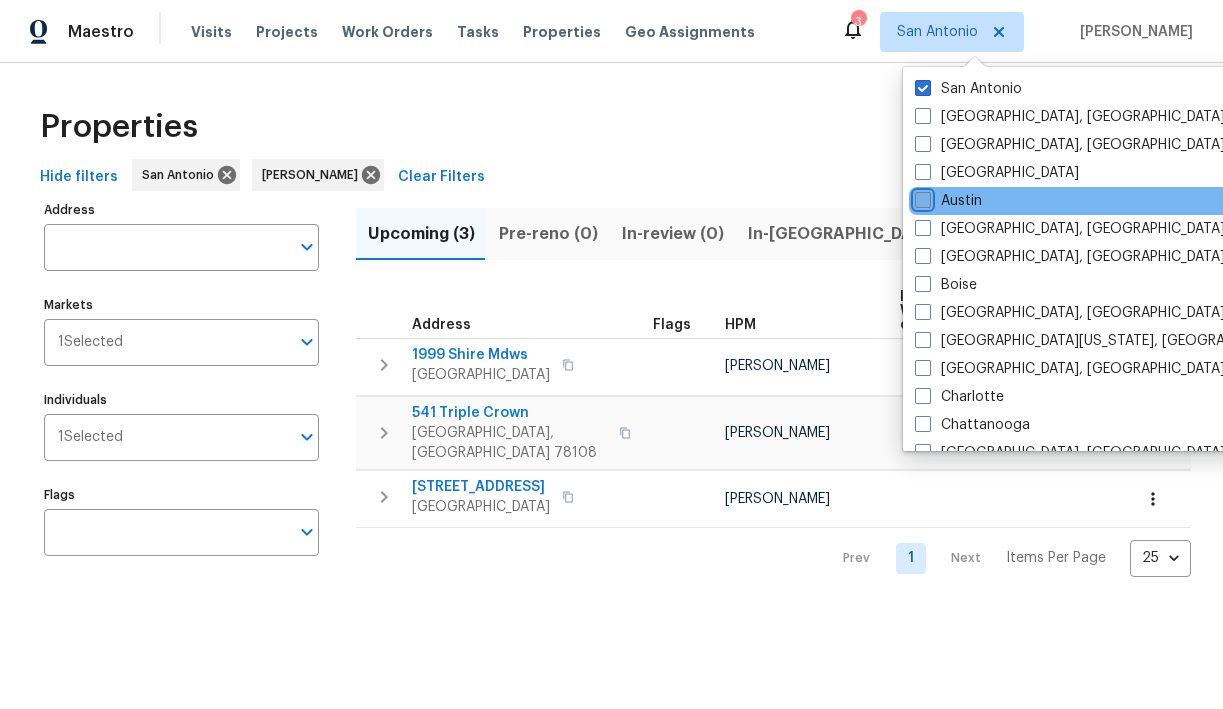 click on "Austin" at bounding box center (921, 197) 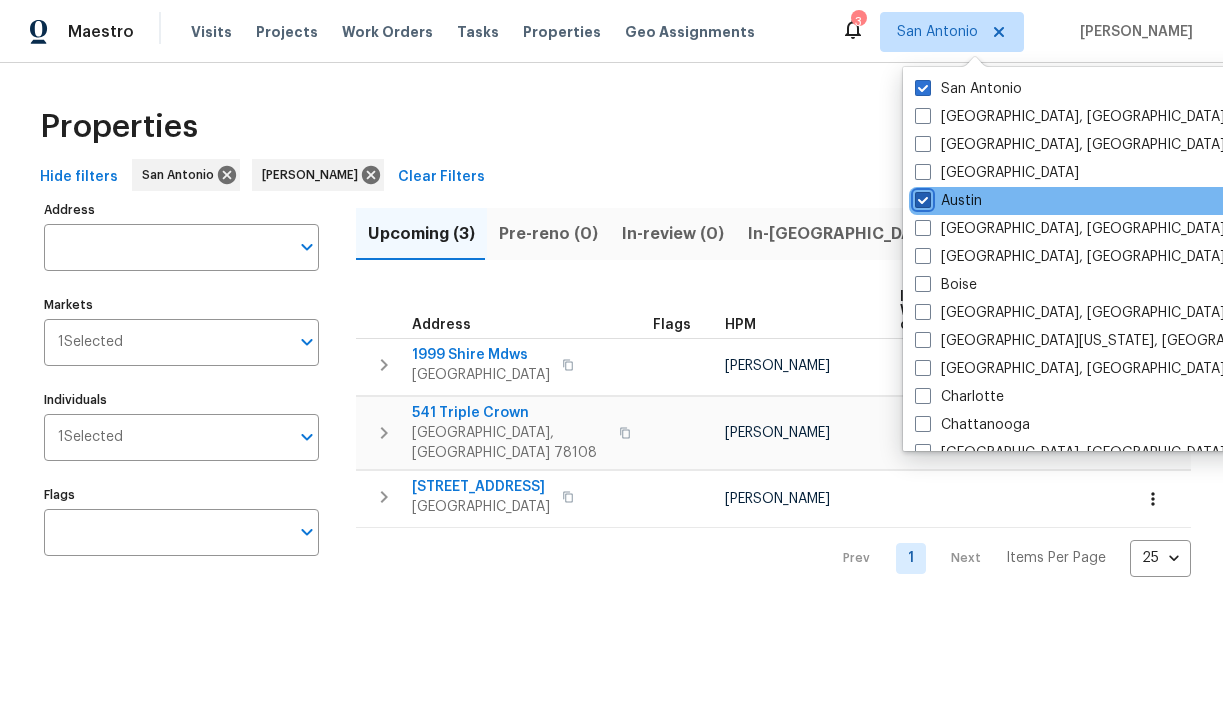 checkbox on "true" 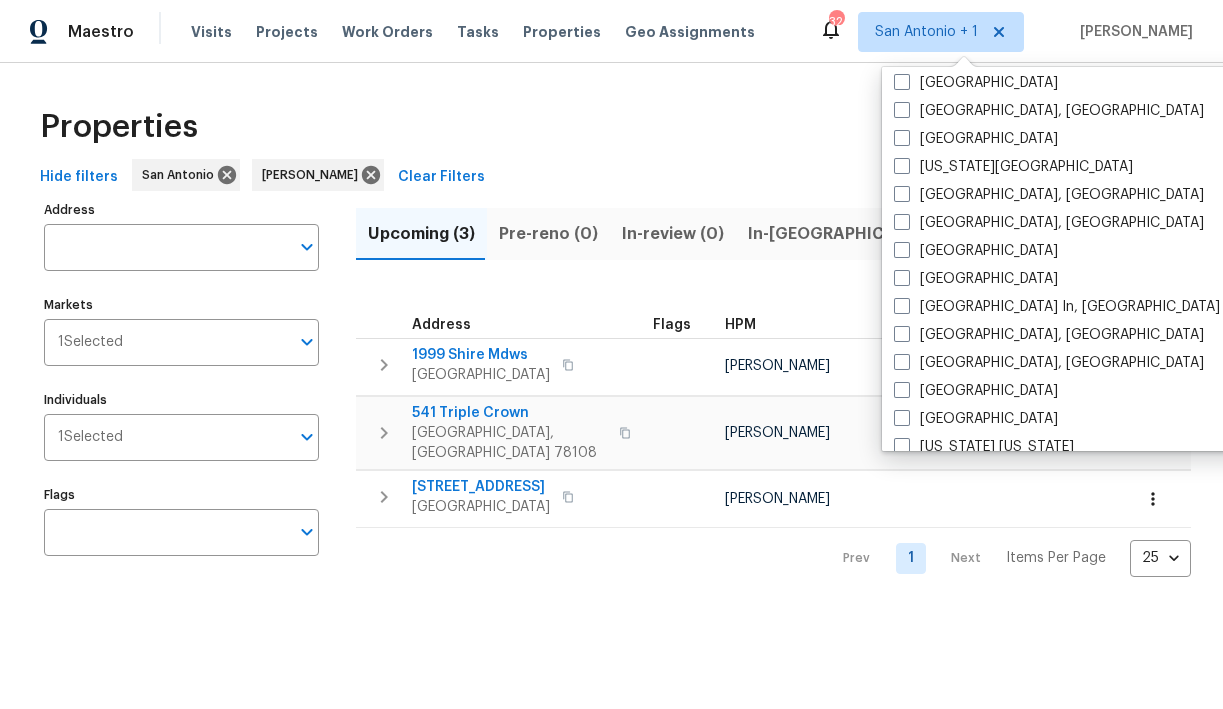 scroll, scrollTop: 708, scrollLeft: 0, axis: vertical 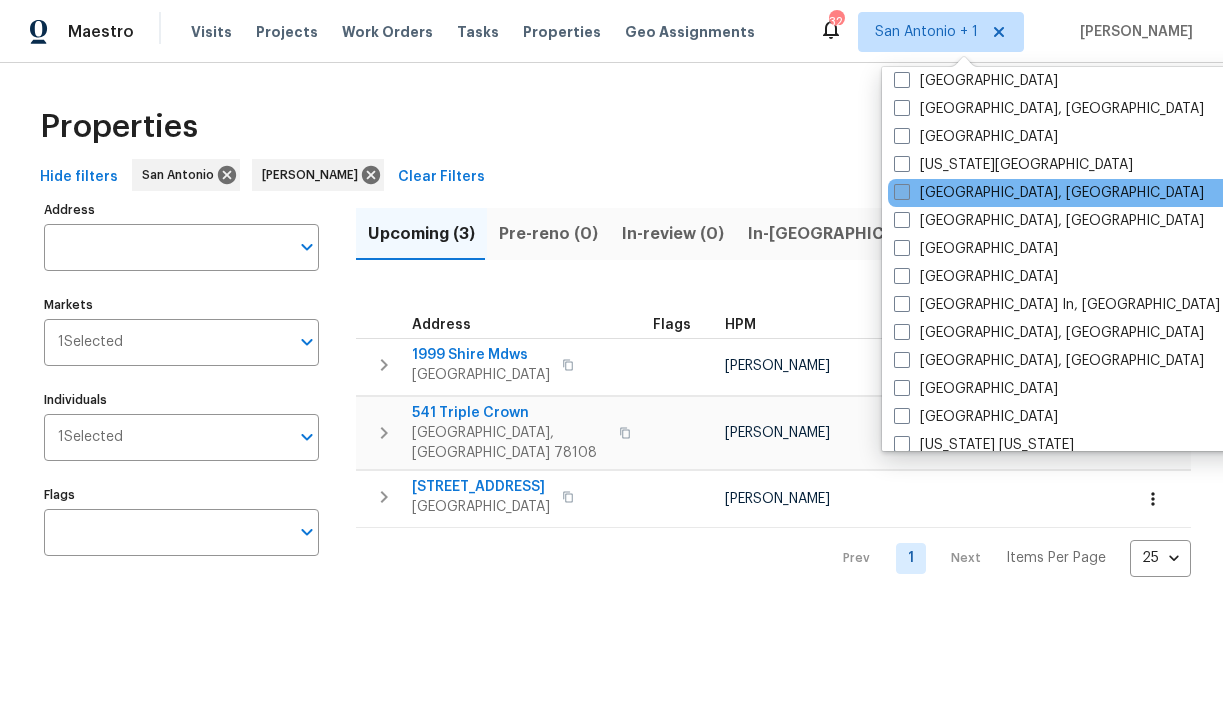 click on "Killeen, TX" at bounding box center [1049, 193] 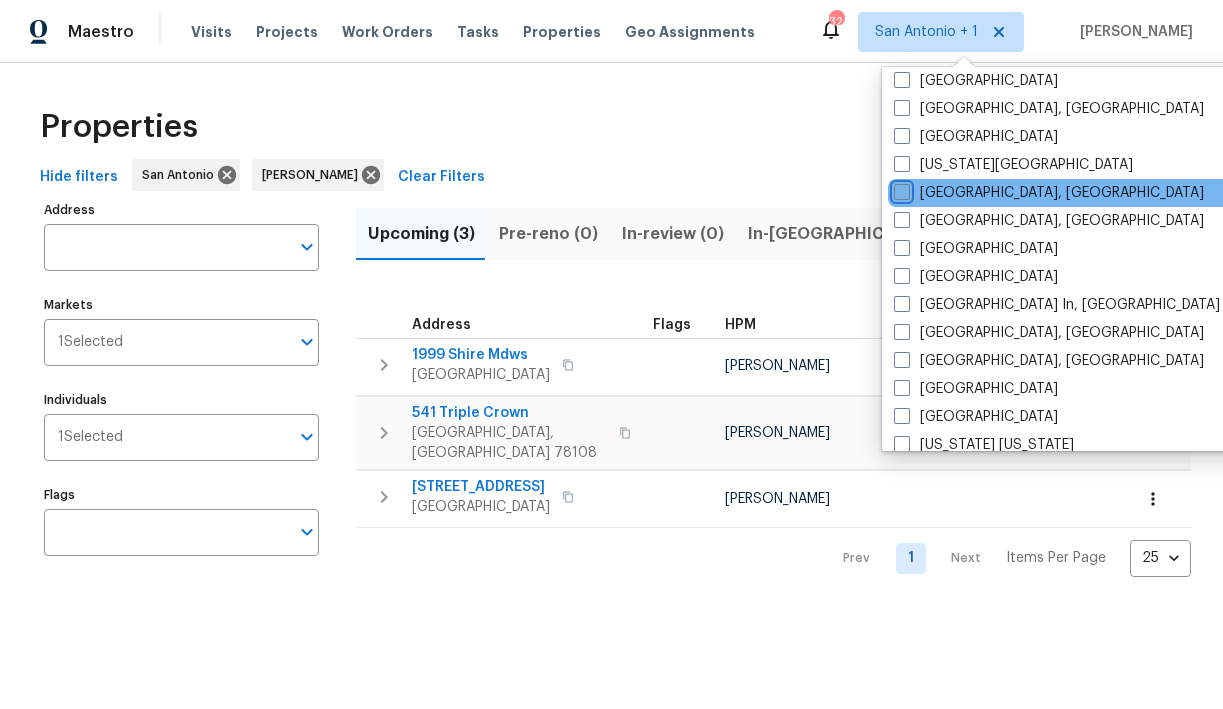 click on "Killeen, TX" at bounding box center [900, 189] 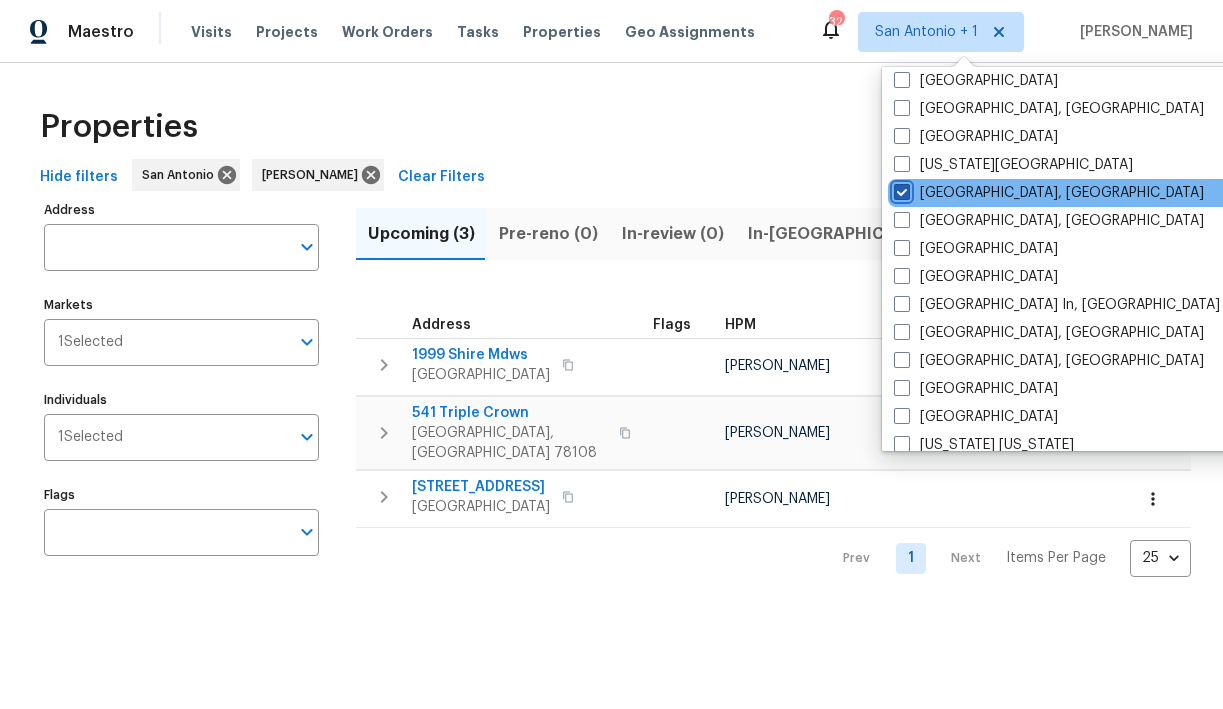 checkbox on "true" 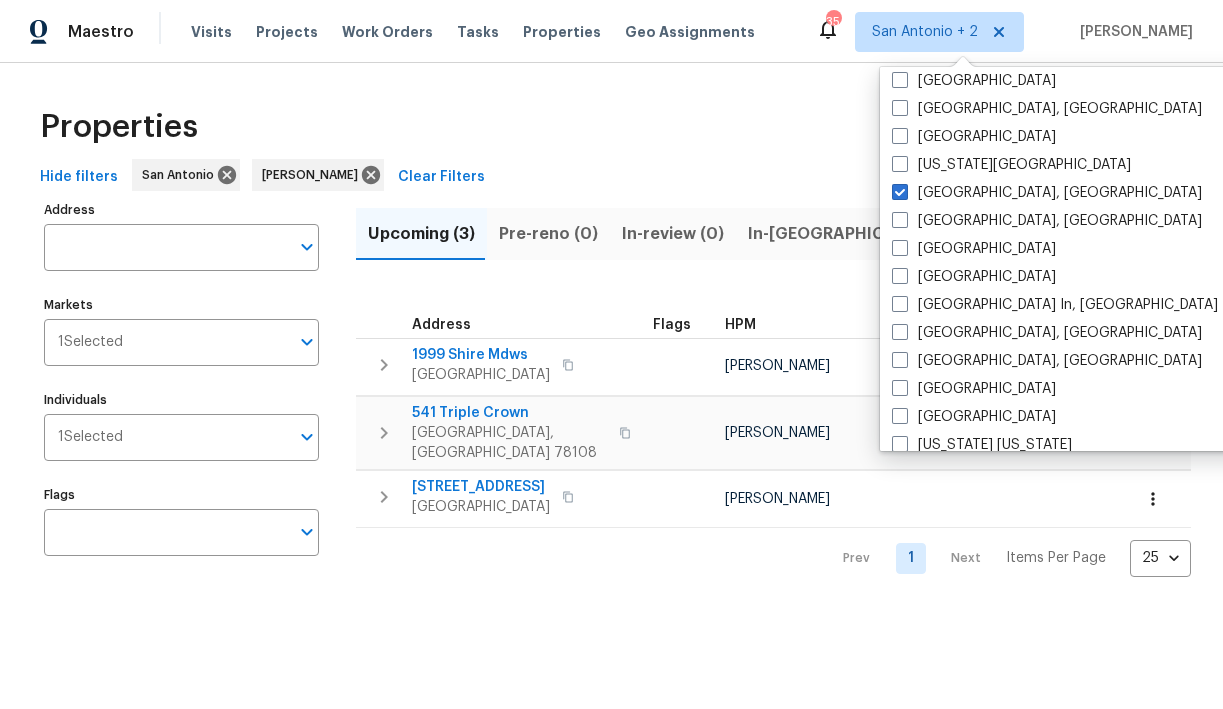 click on "Hide filters San Antonio Chris Fuentes Clear Filters" at bounding box center (611, 177) 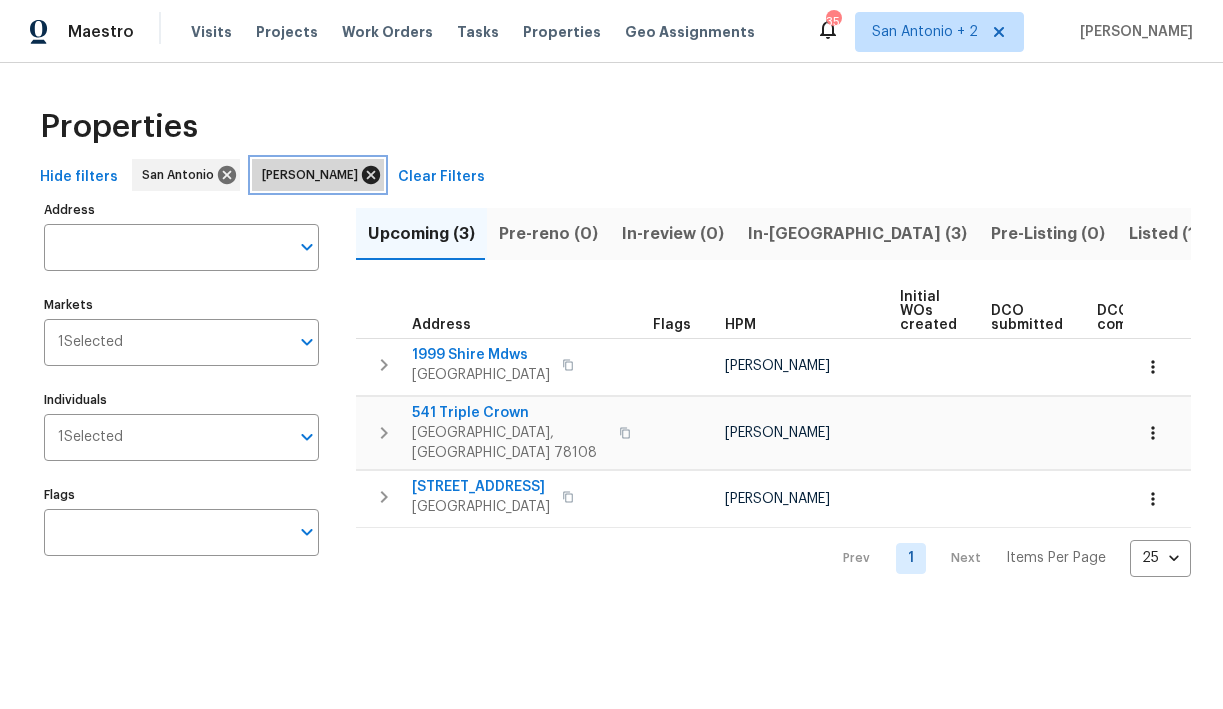 click 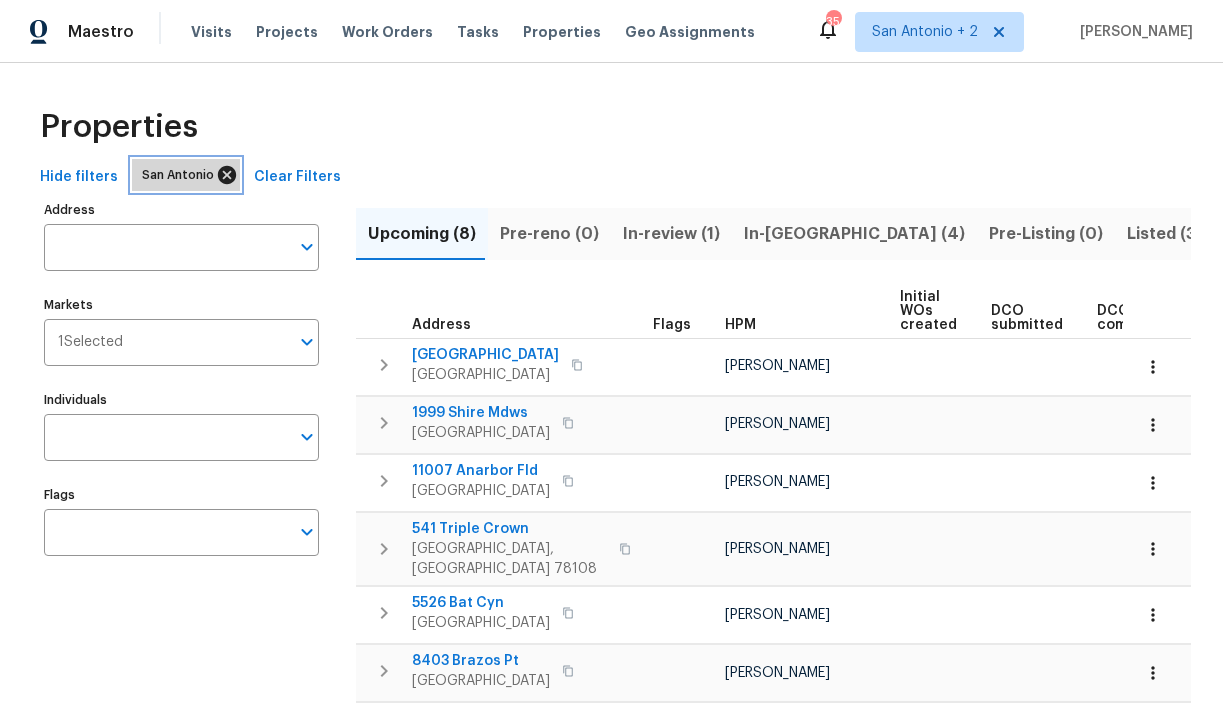 click 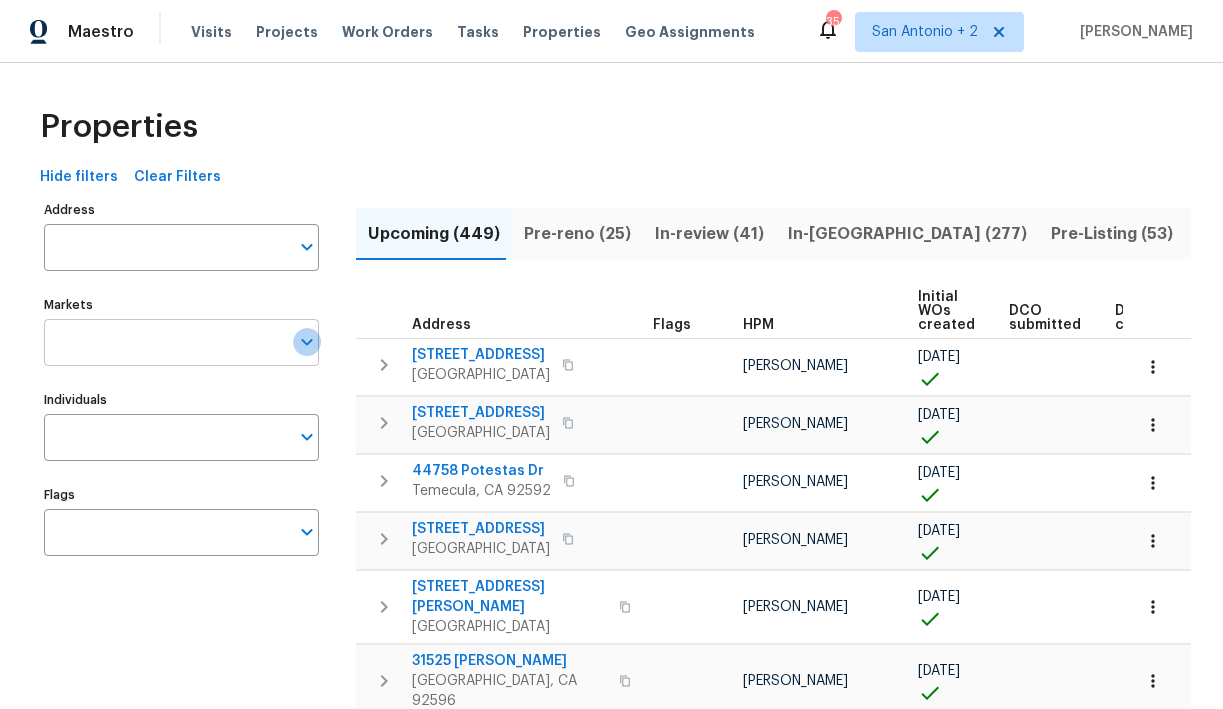 click 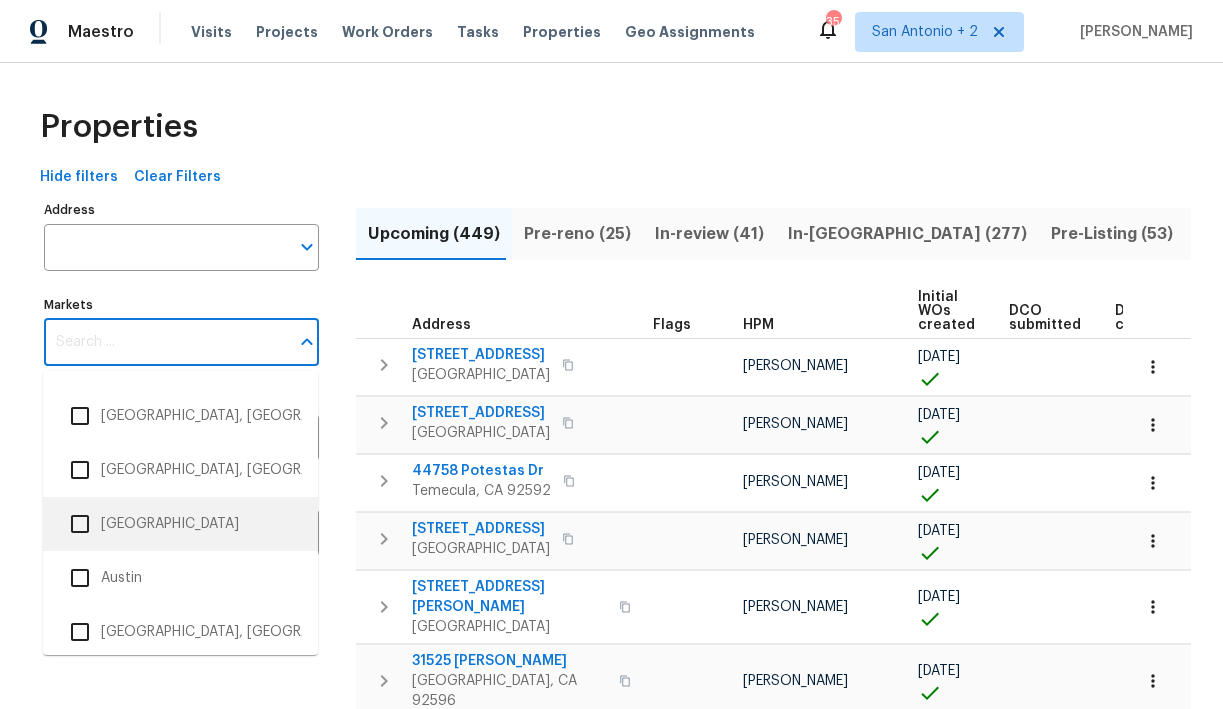 scroll, scrollTop: 50, scrollLeft: 0, axis: vertical 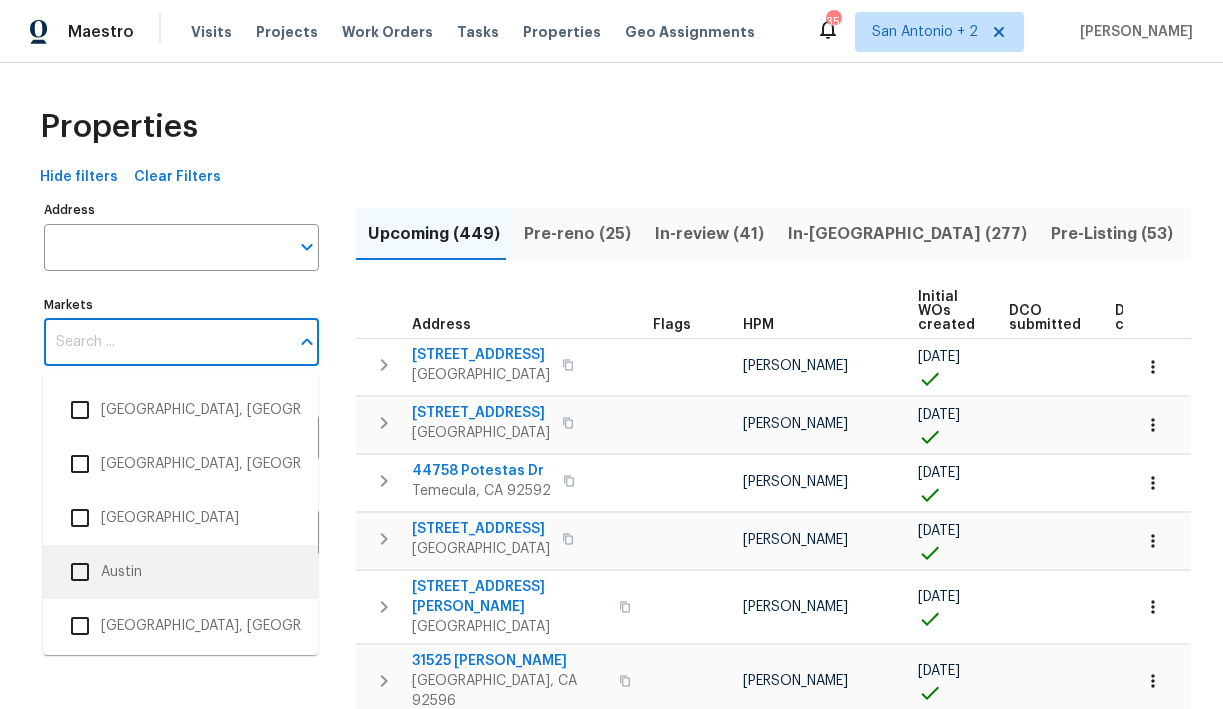 click at bounding box center (80, 572) 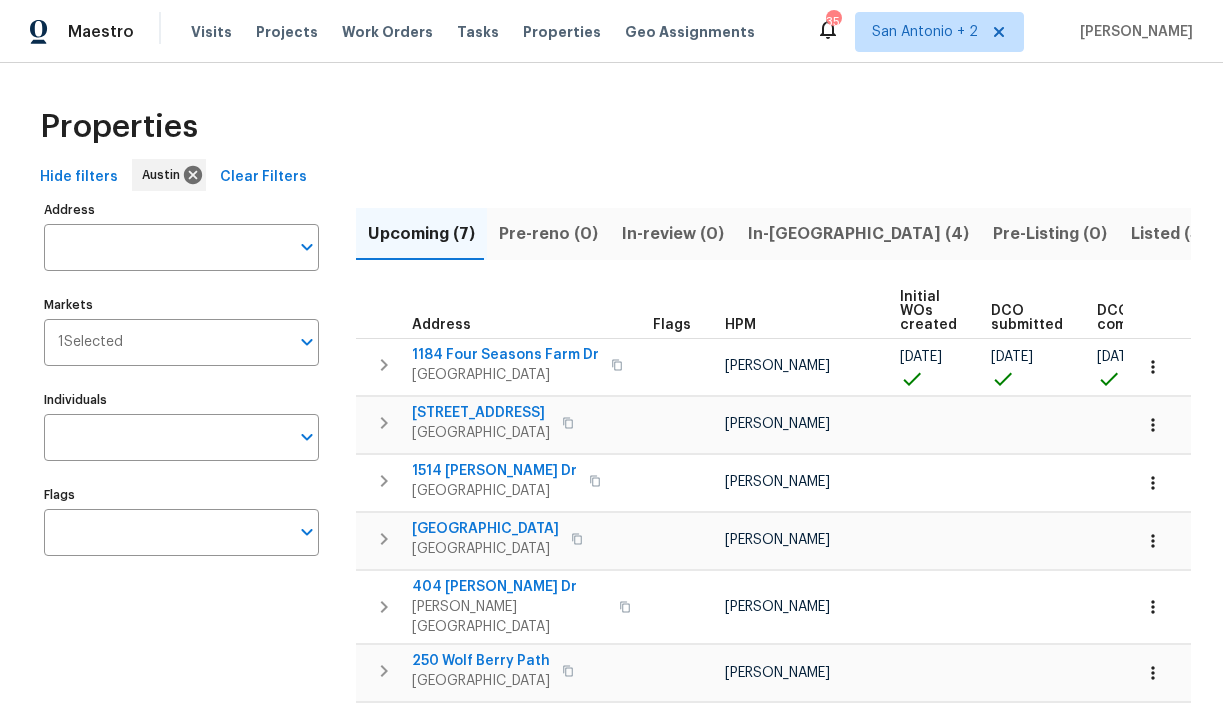 scroll, scrollTop: 7, scrollLeft: 0, axis: vertical 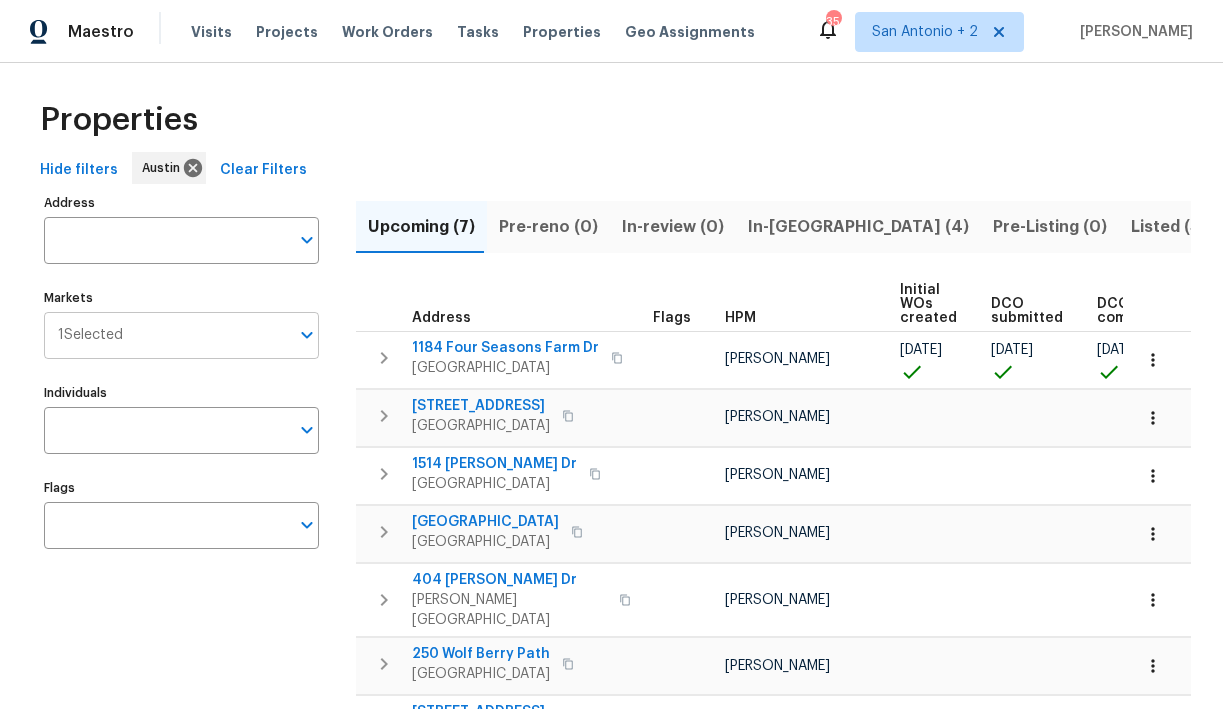 click 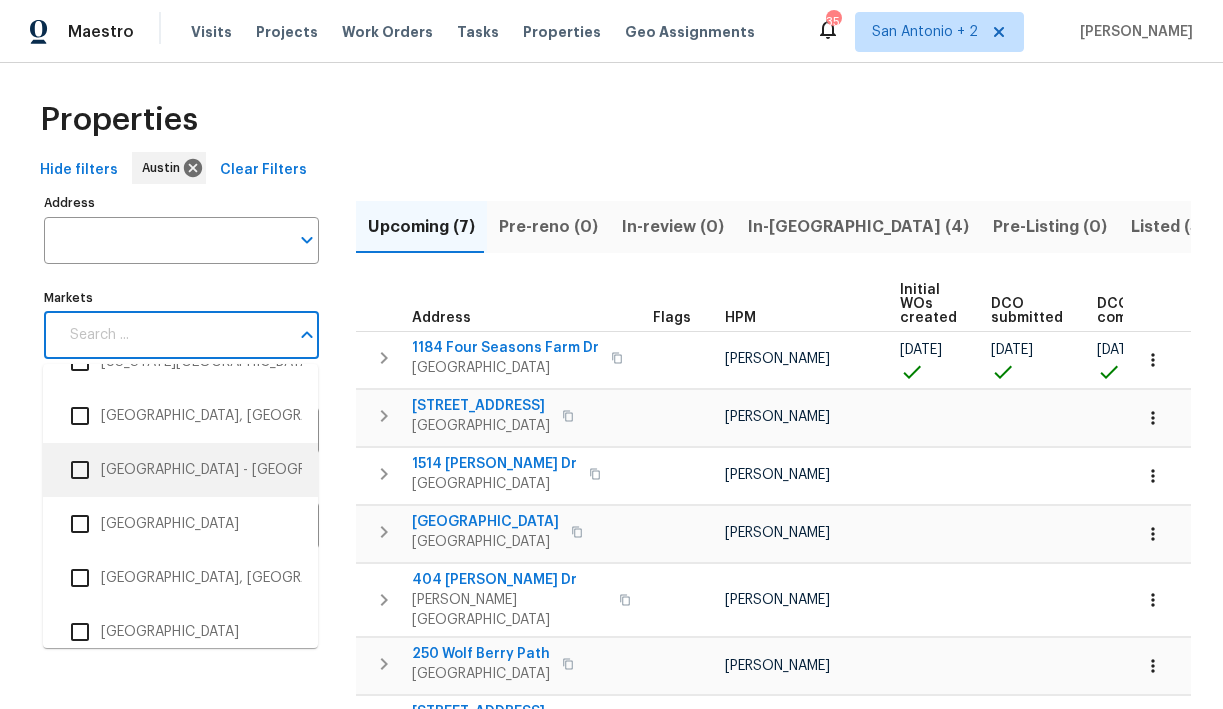 scroll, scrollTop: 1929, scrollLeft: 0, axis: vertical 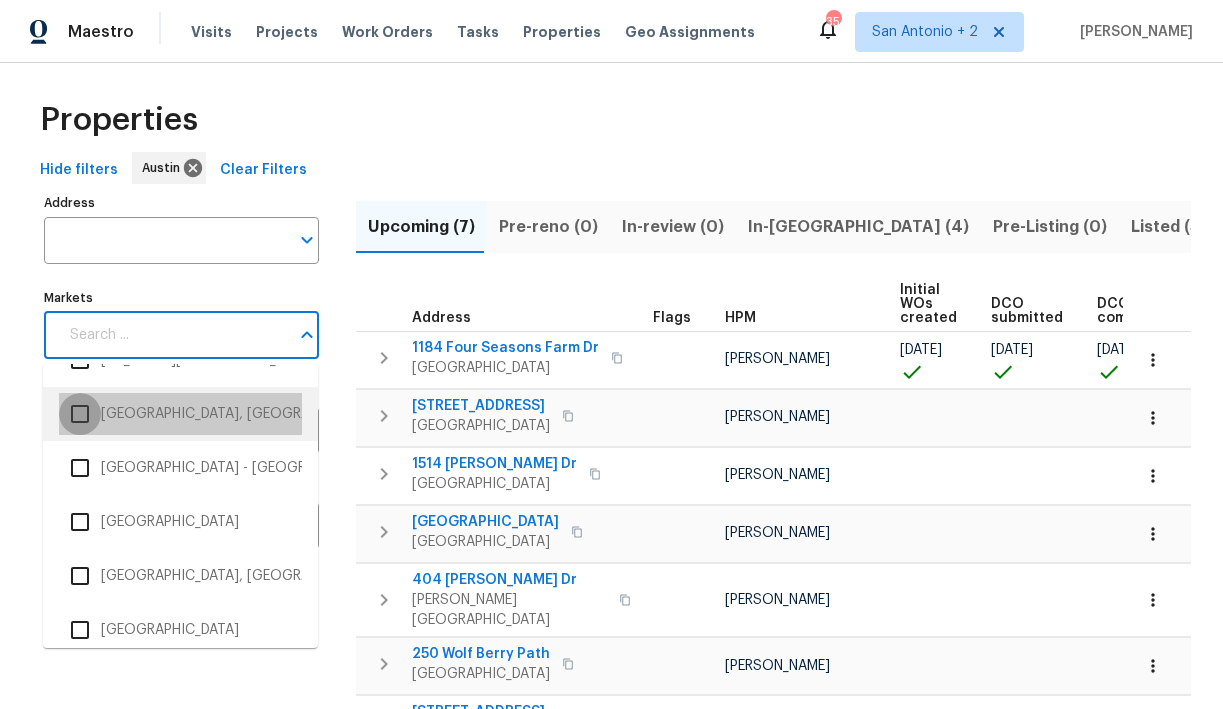 click at bounding box center (80, 414) 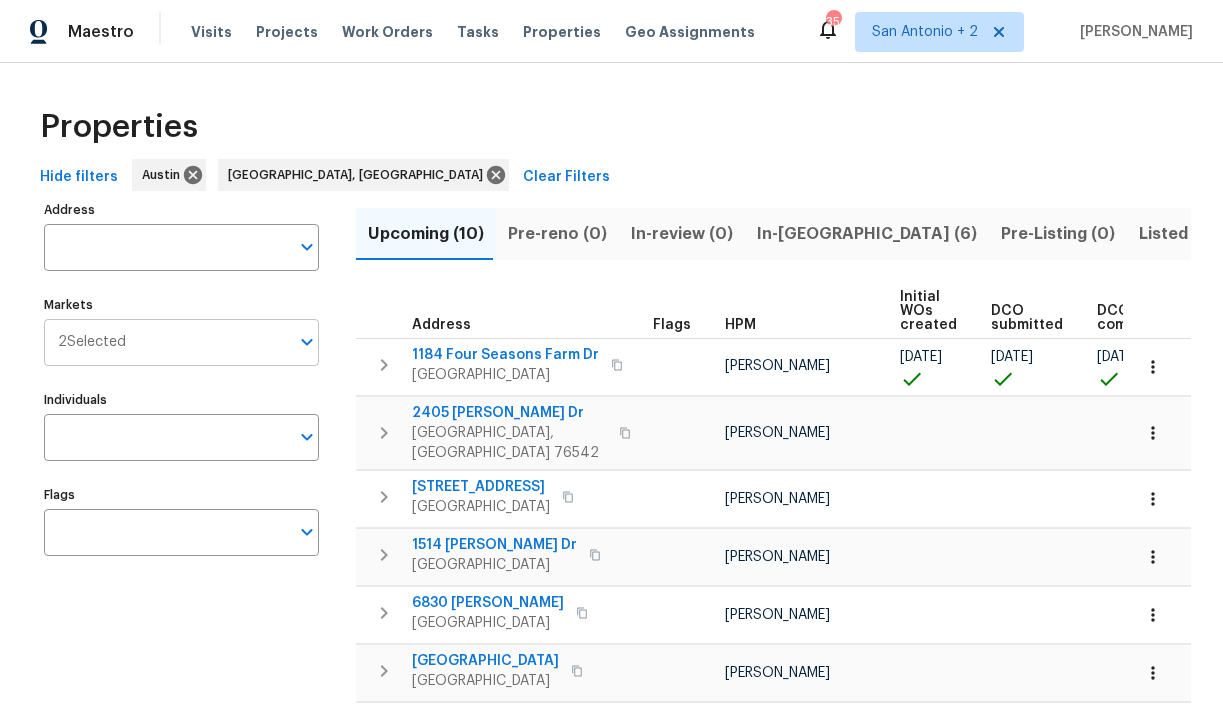 click on "Markets" at bounding box center [207, 342] 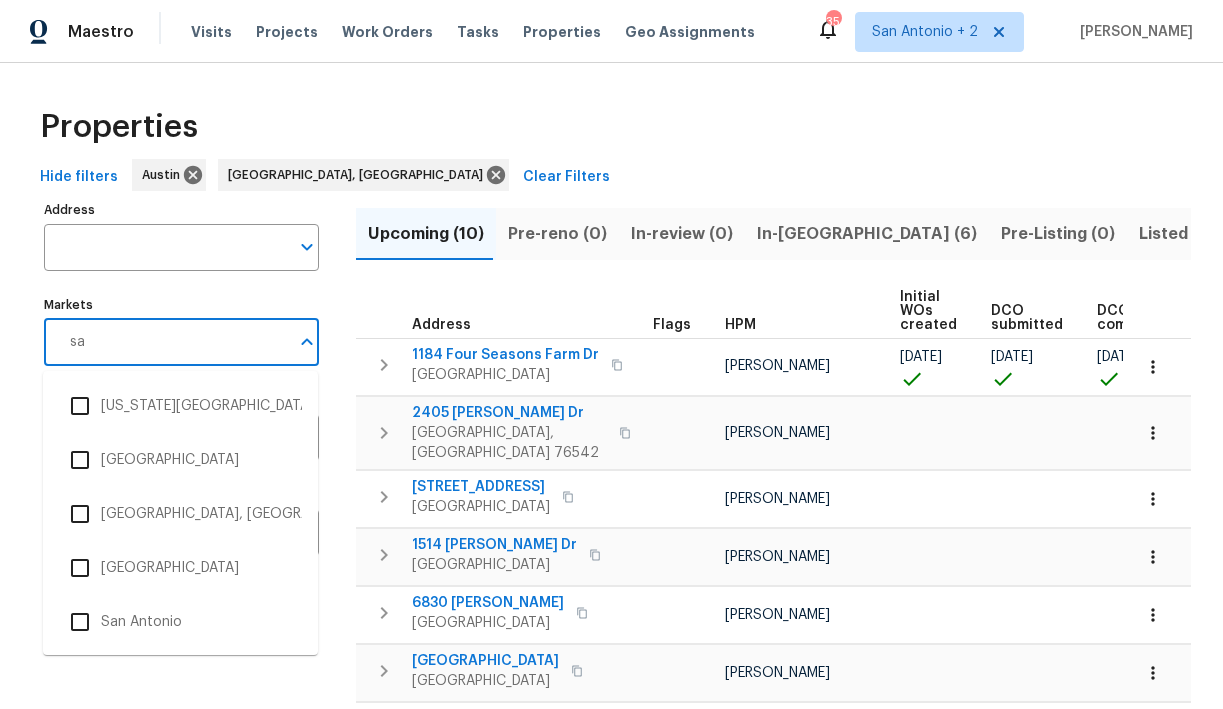 type on "san" 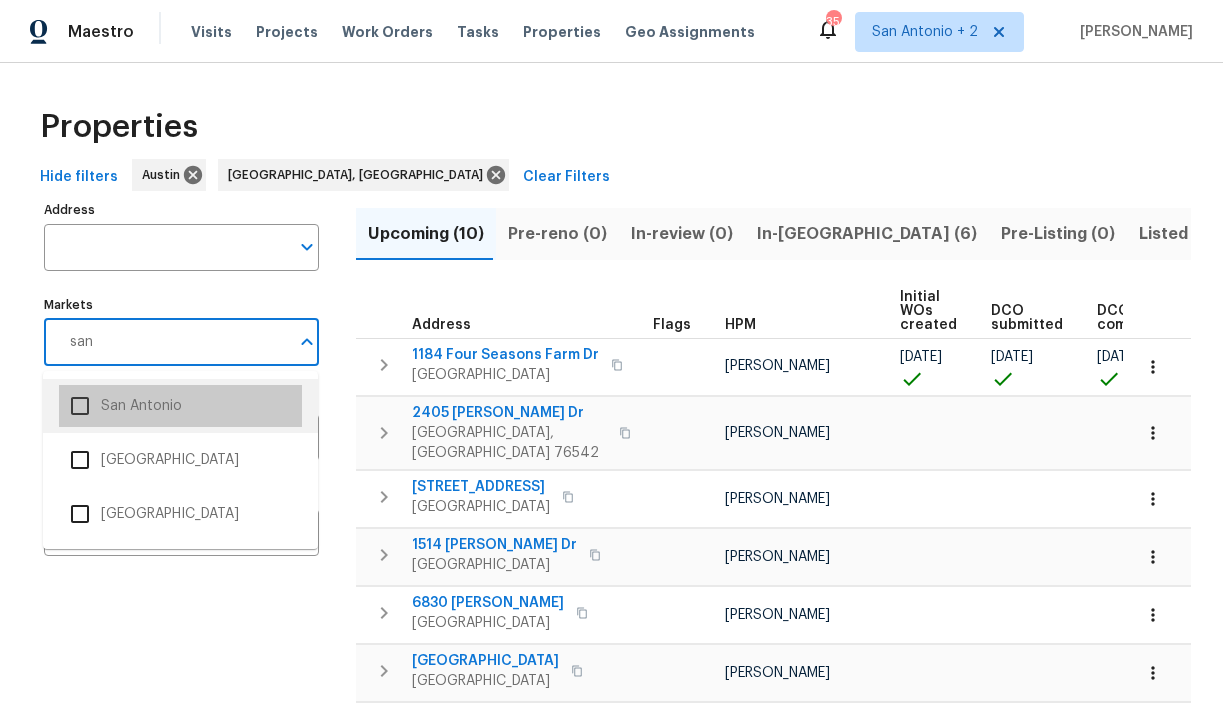 click on "San Antonio" at bounding box center [180, 406] 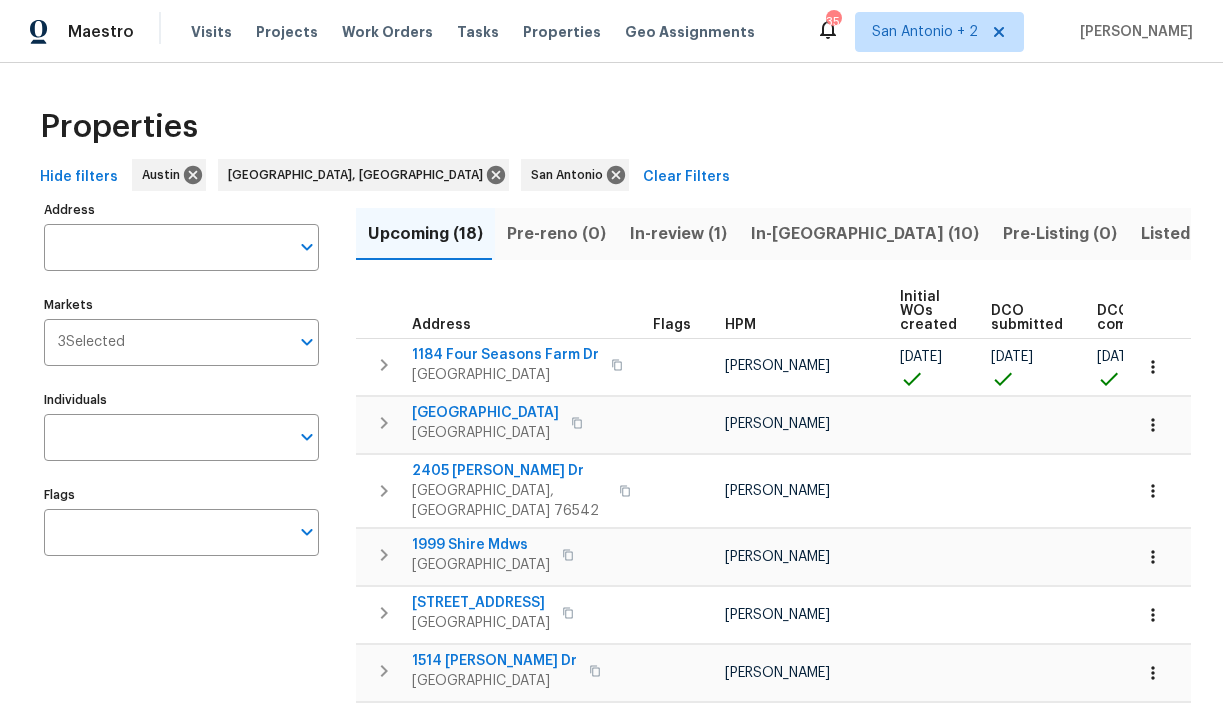 click on "Properties" at bounding box center [611, 127] 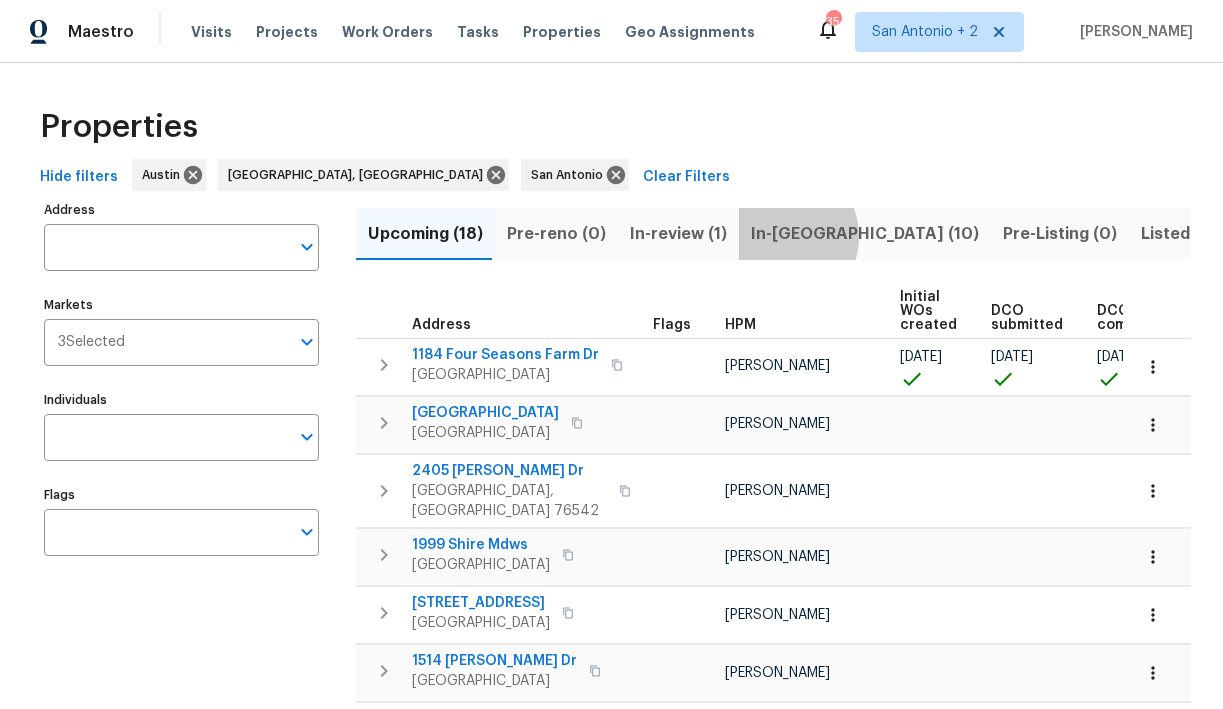 click on "In-reno (10)" at bounding box center (865, 234) 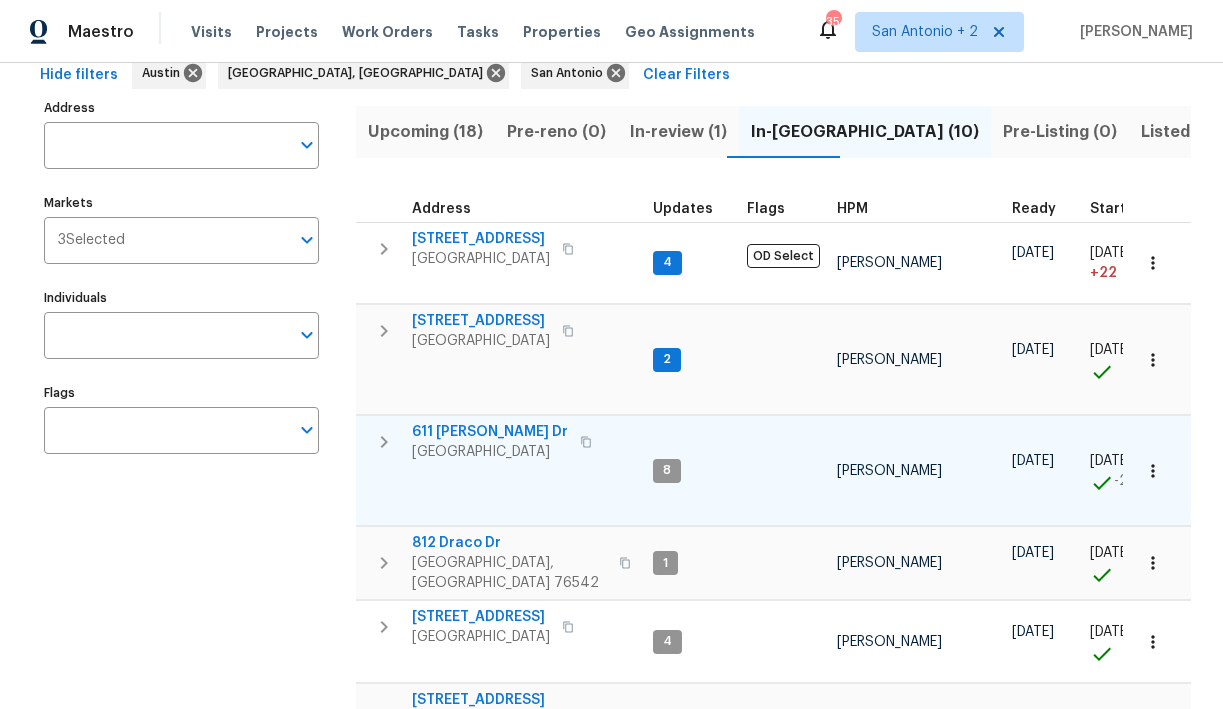 scroll, scrollTop: 0, scrollLeft: 0, axis: both 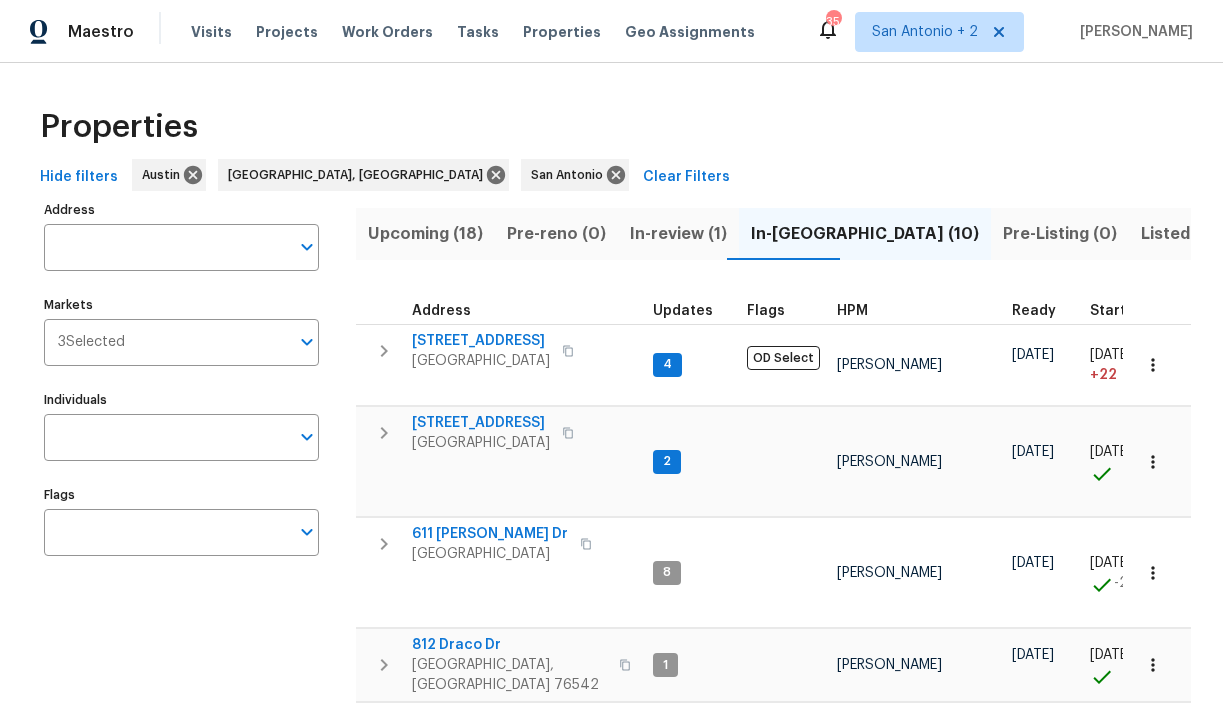click on "In-review (1)" at bounding box center (678, 234) 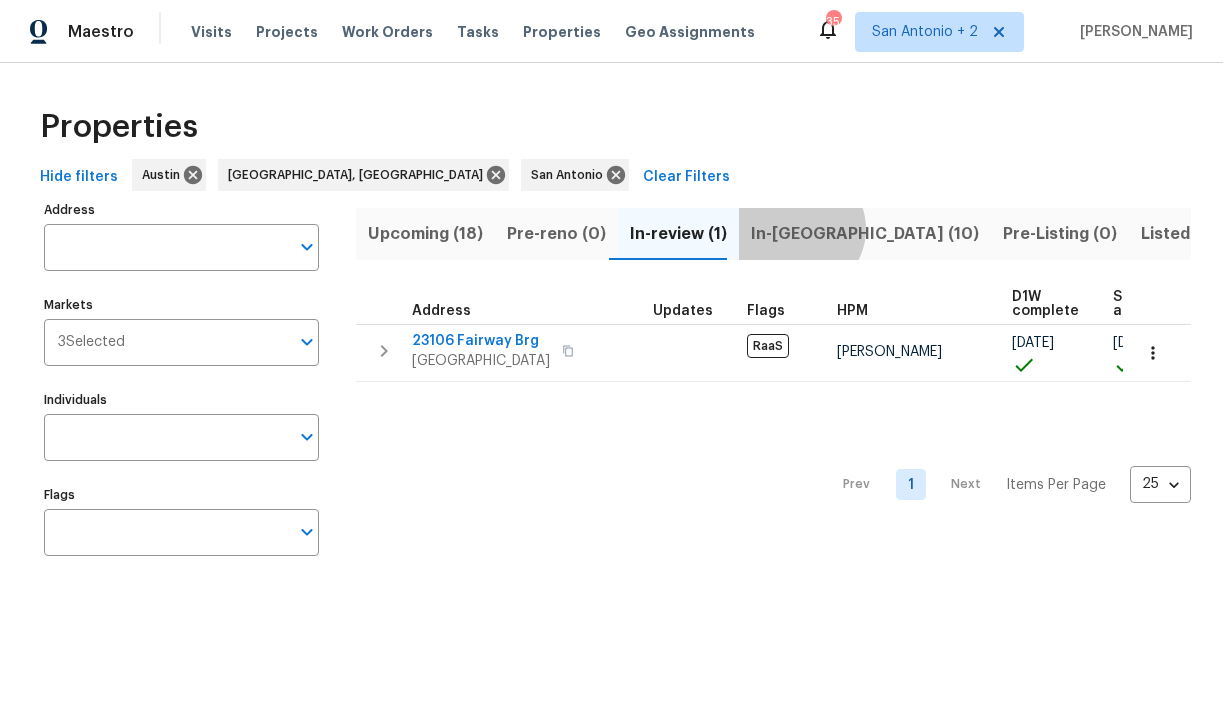 click on "In-reno (10)" at bounding box center [865, 234] 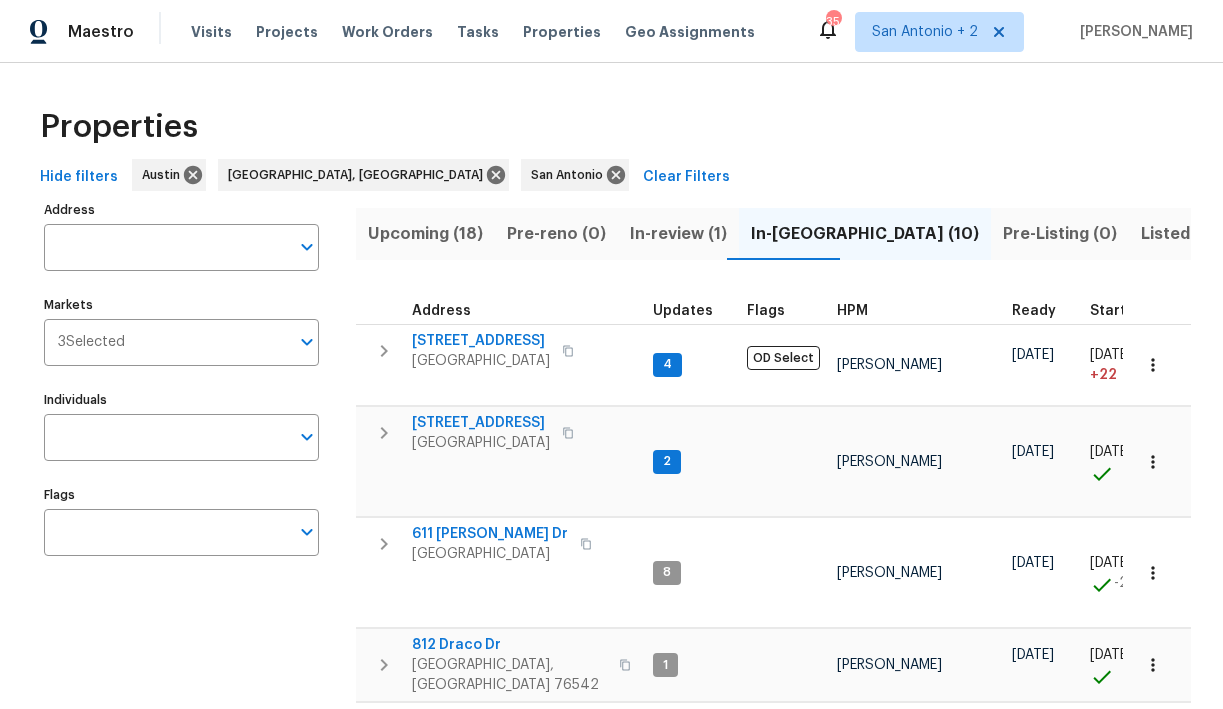 click on "Upcoming (18)" at bounding box center [425, 234] 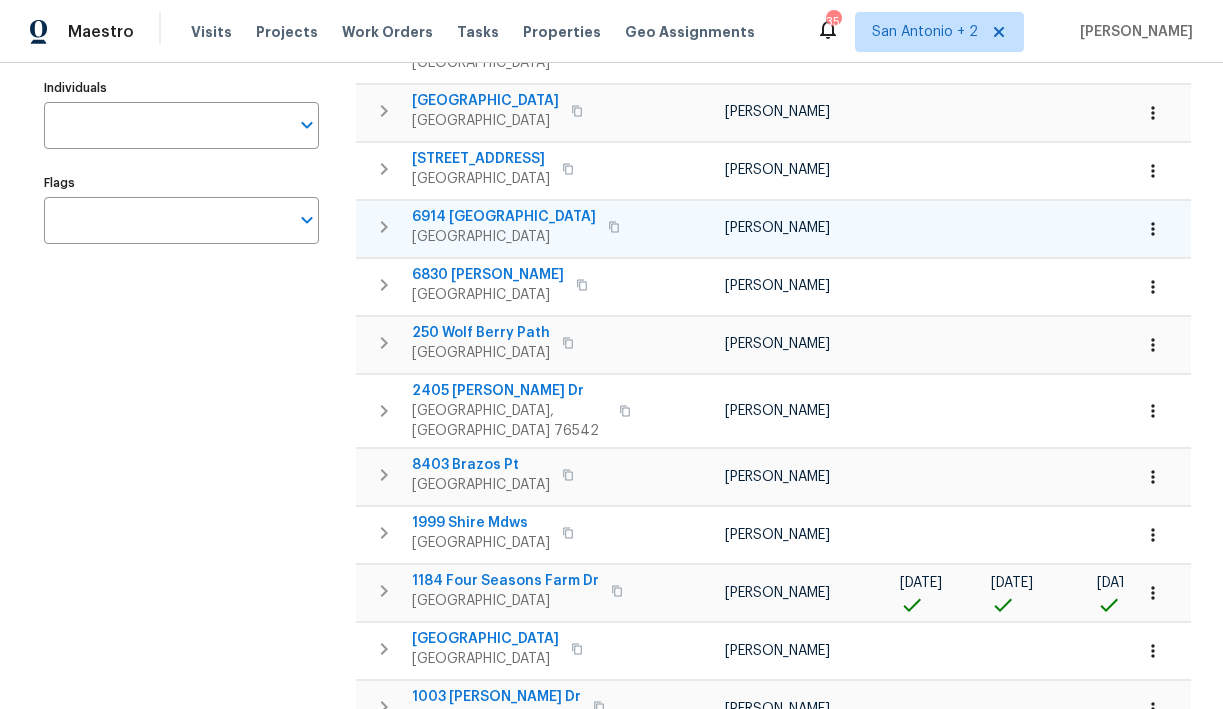 scroll, scrollTop: 322, scrollLeft: 0, axis: vertical 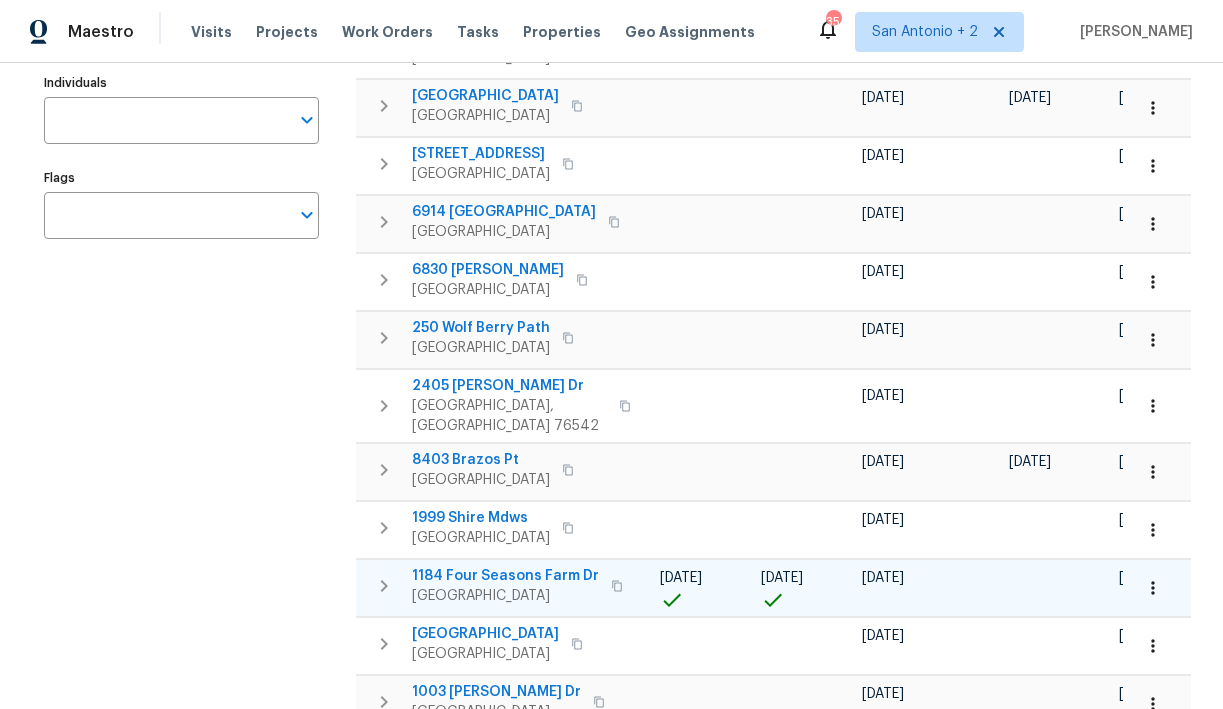 type 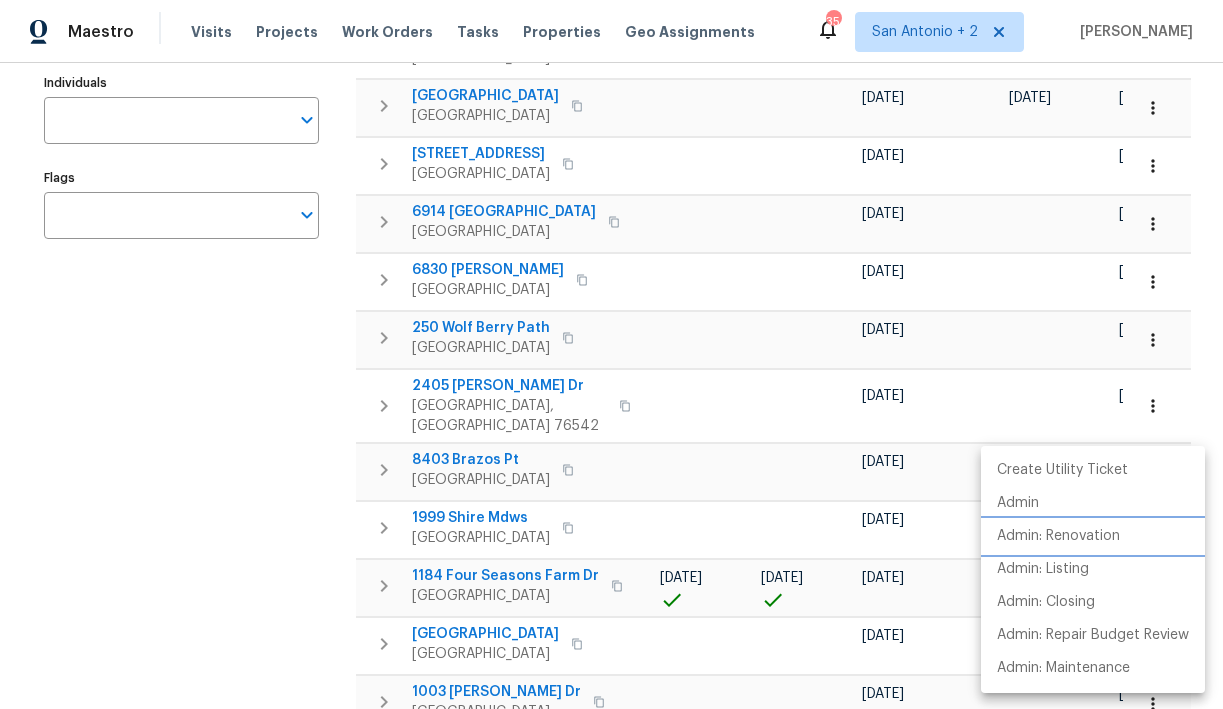 click on "Admin: Renovation" at bounding box center (1093, 536) 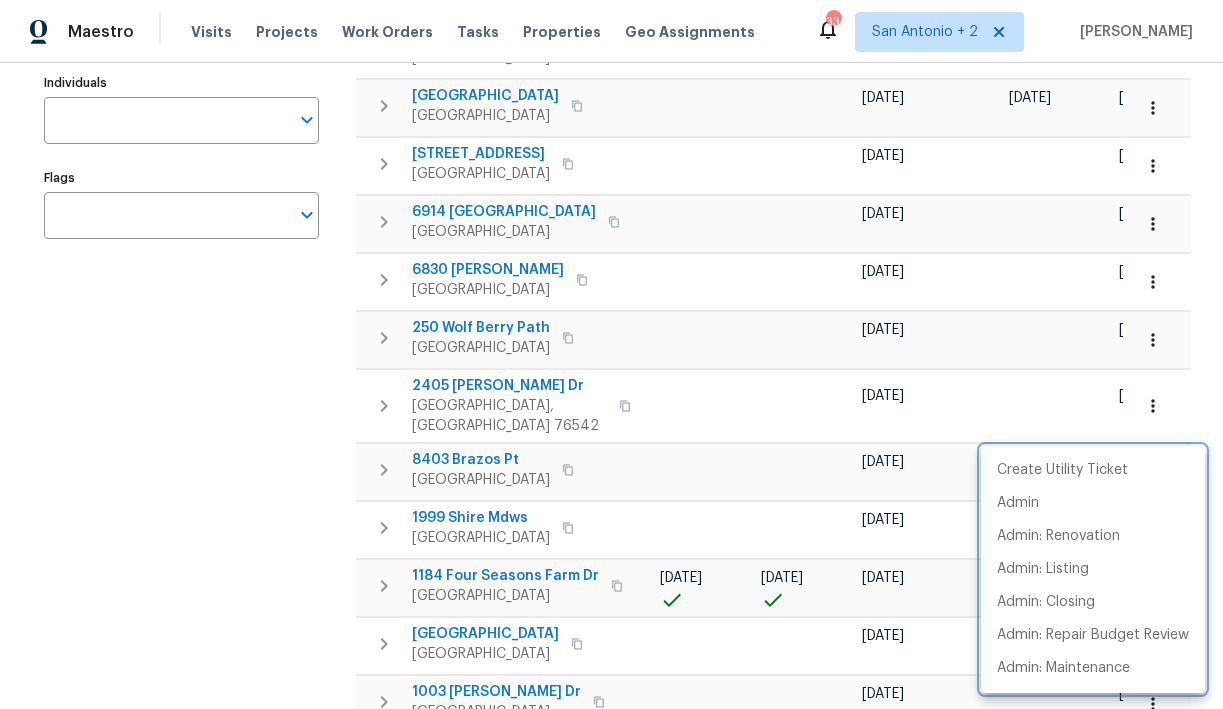 click at bounding box center (611, 354) 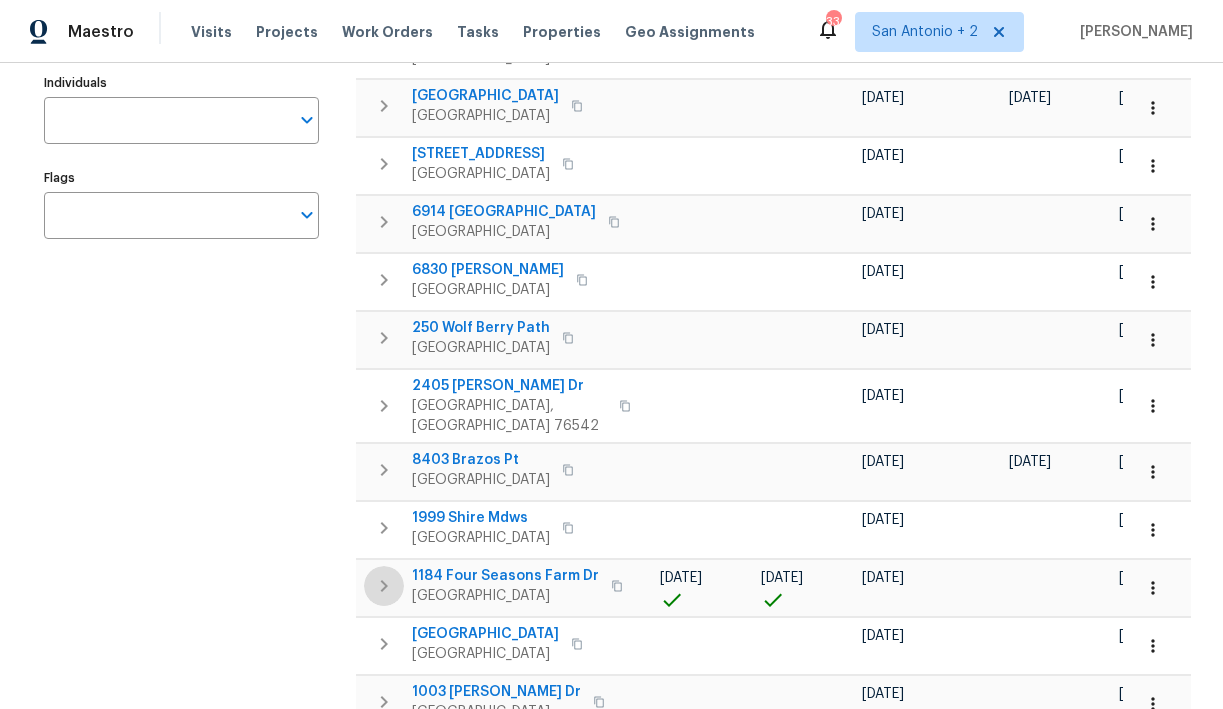 click 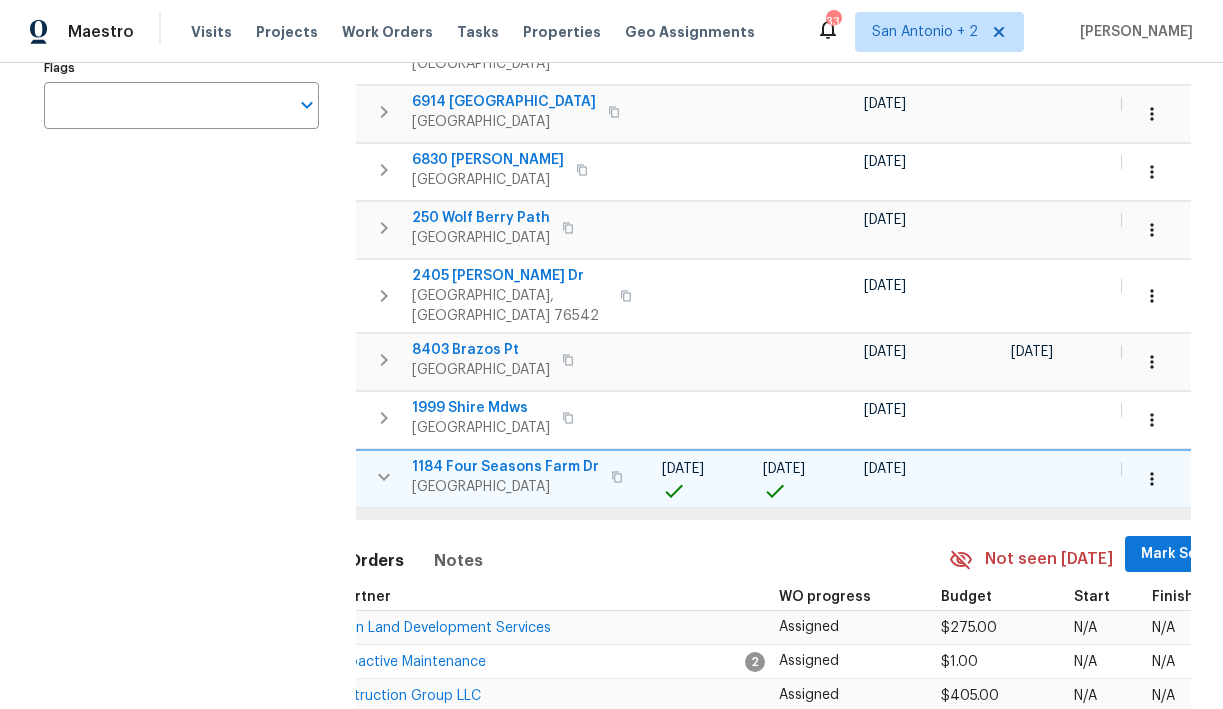 scroll, scrollTop: 437, scrollLeft: 0, axis: vertical 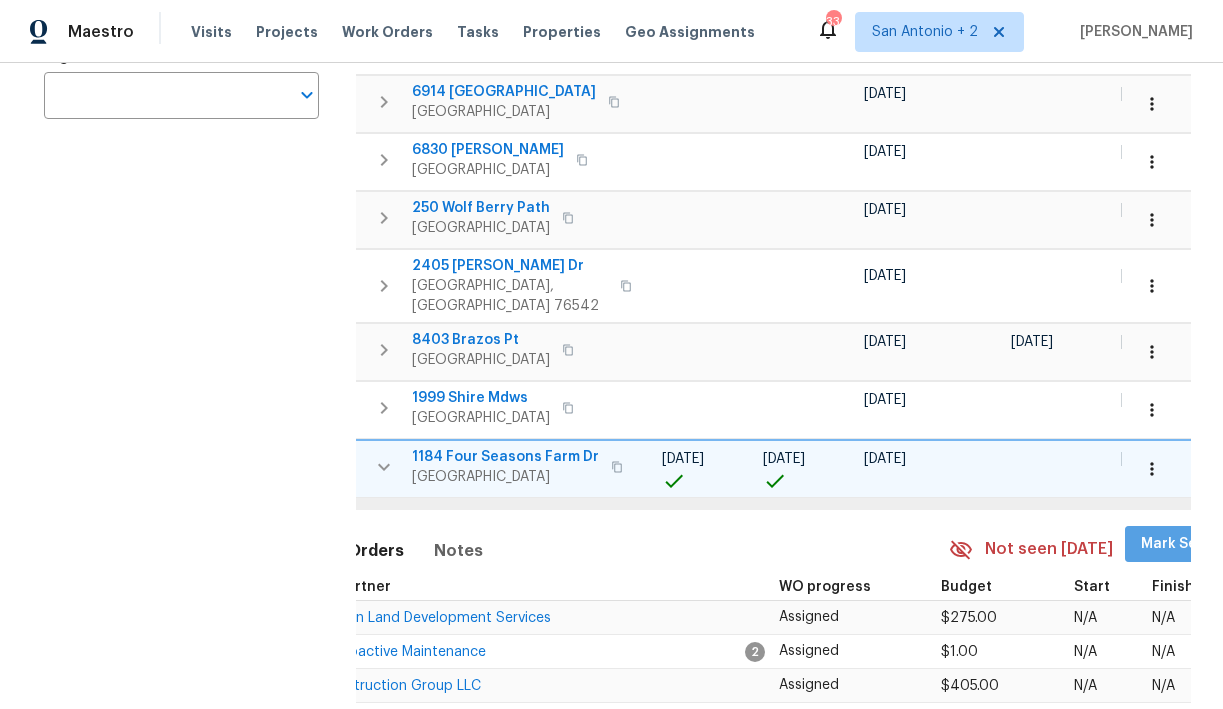 click on "Mark Seen" at bounding box center (1178, 544) 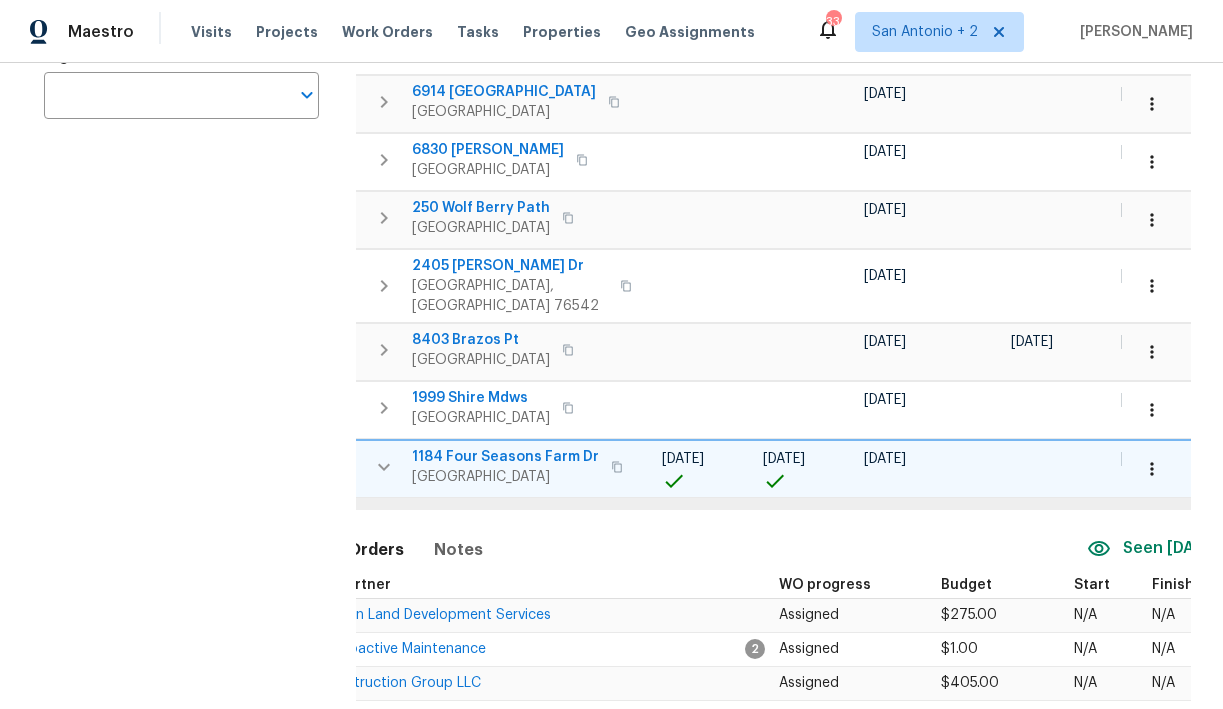 scroll, scrollTop: 0, scrollLeft: 0, axis: both 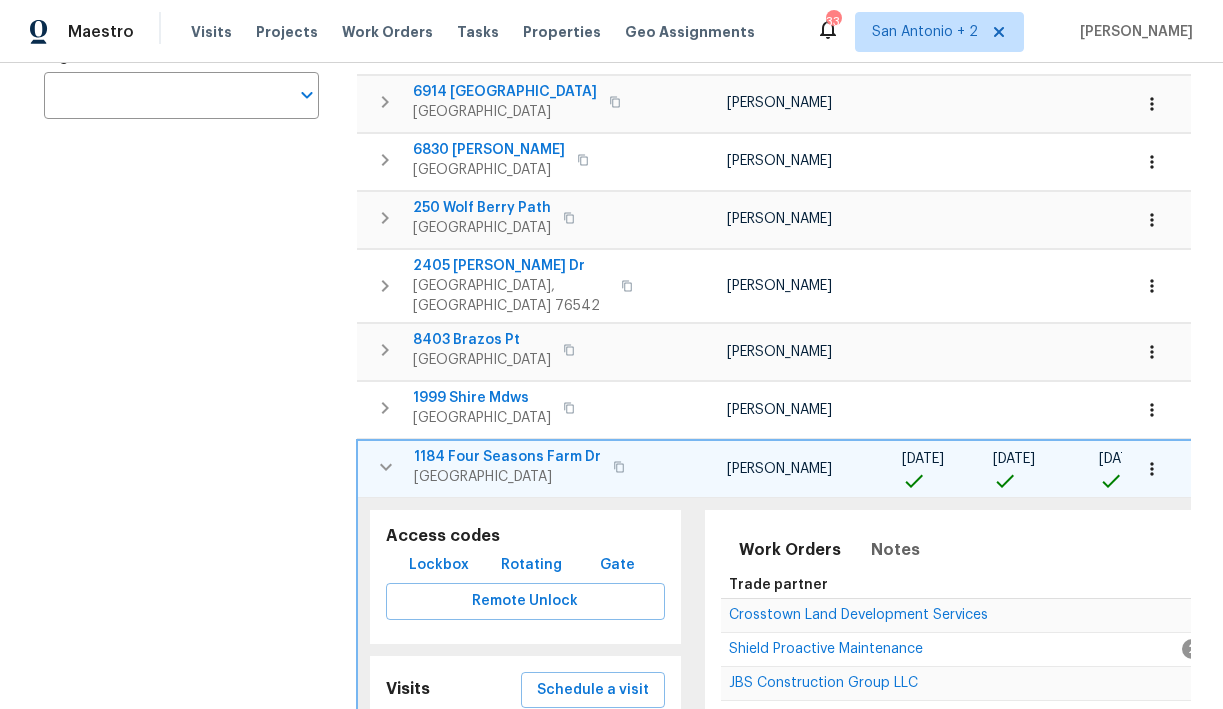click on "Lockbox" at bounding box center (439, 565) 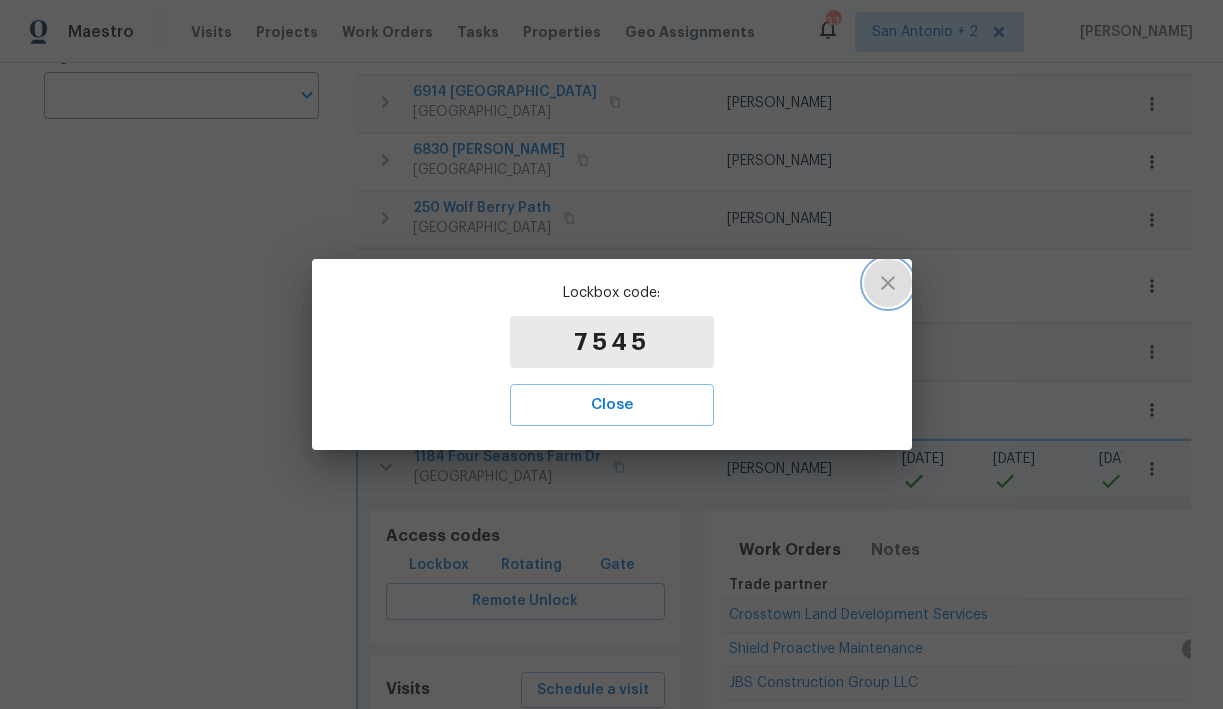 click 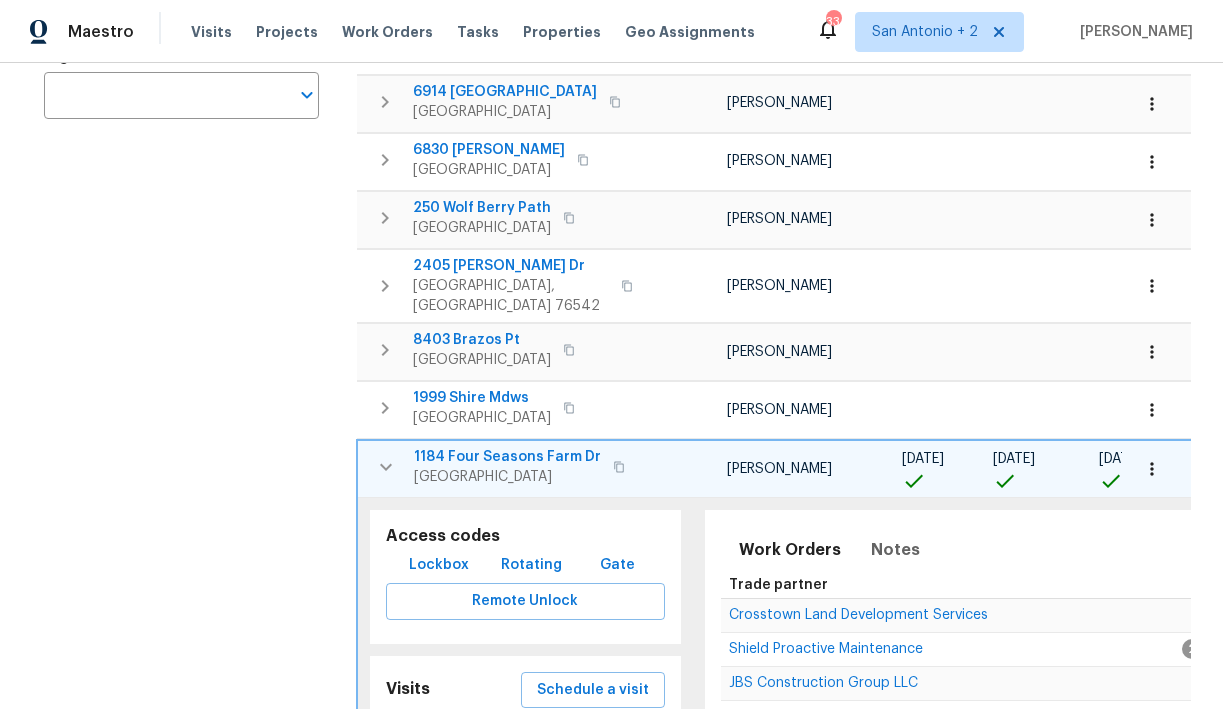 click 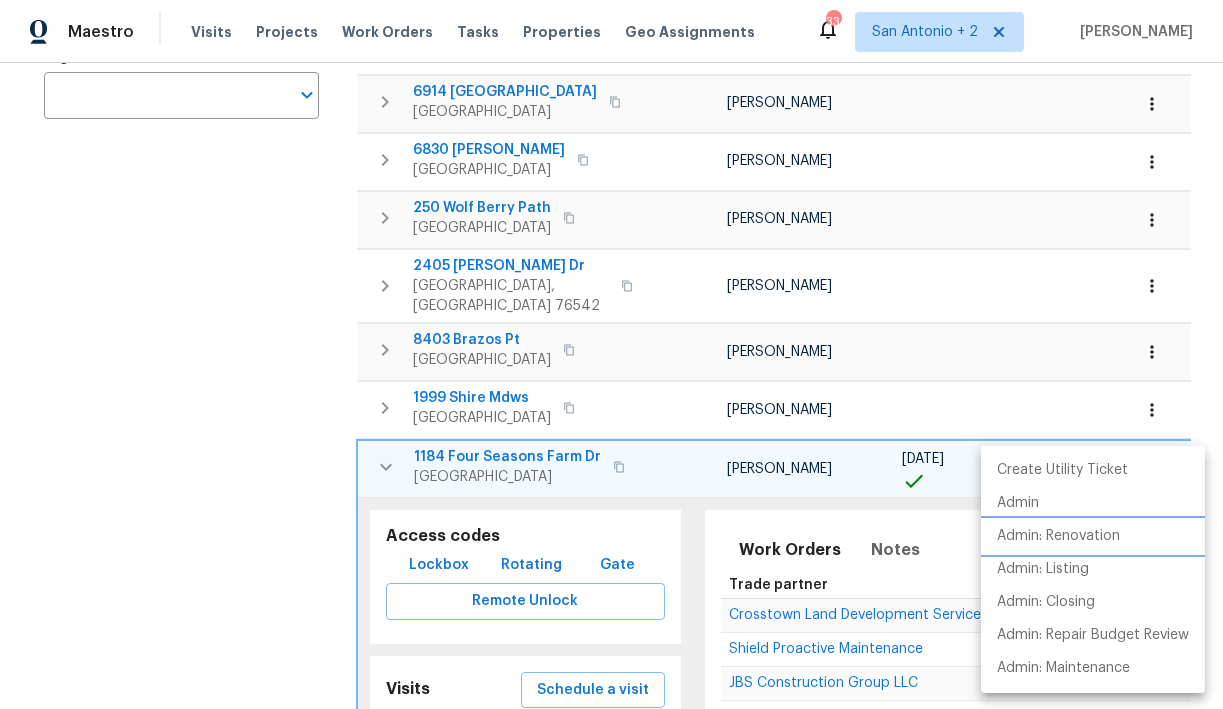 click on "Admin: Renovation" at bounding box center [1058, 536] 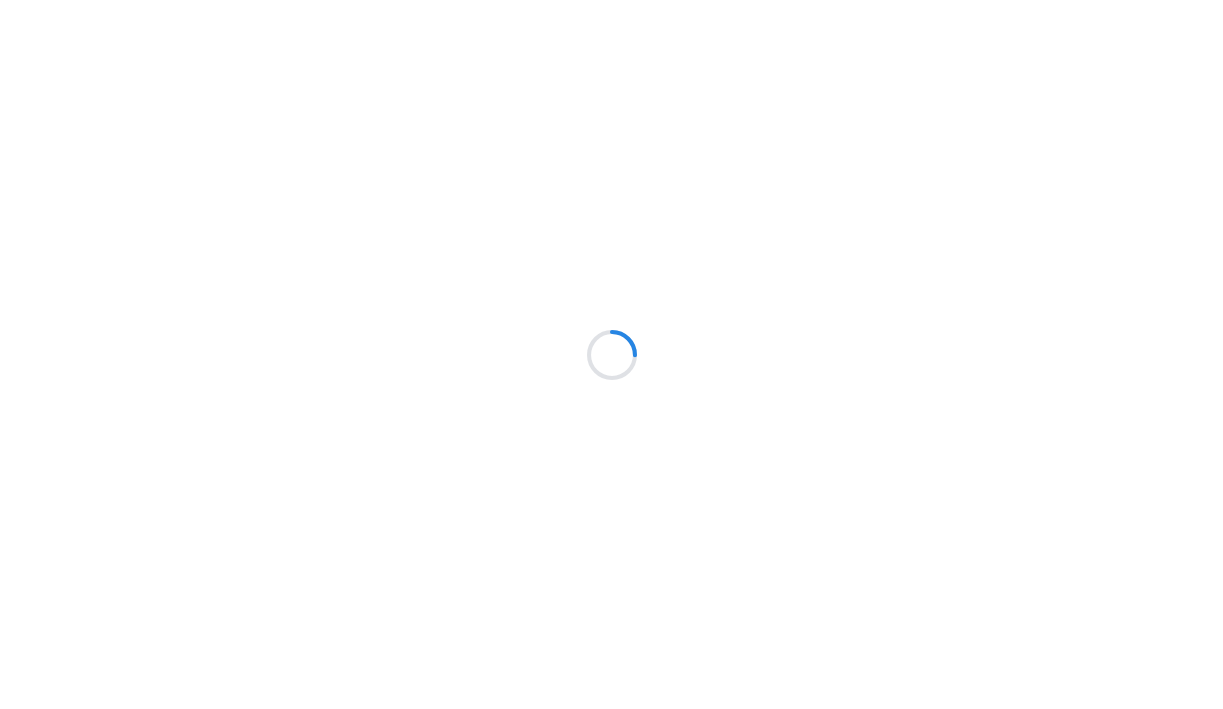 scroll, scrollTop: 0, scrollLeft: 0, axis: both 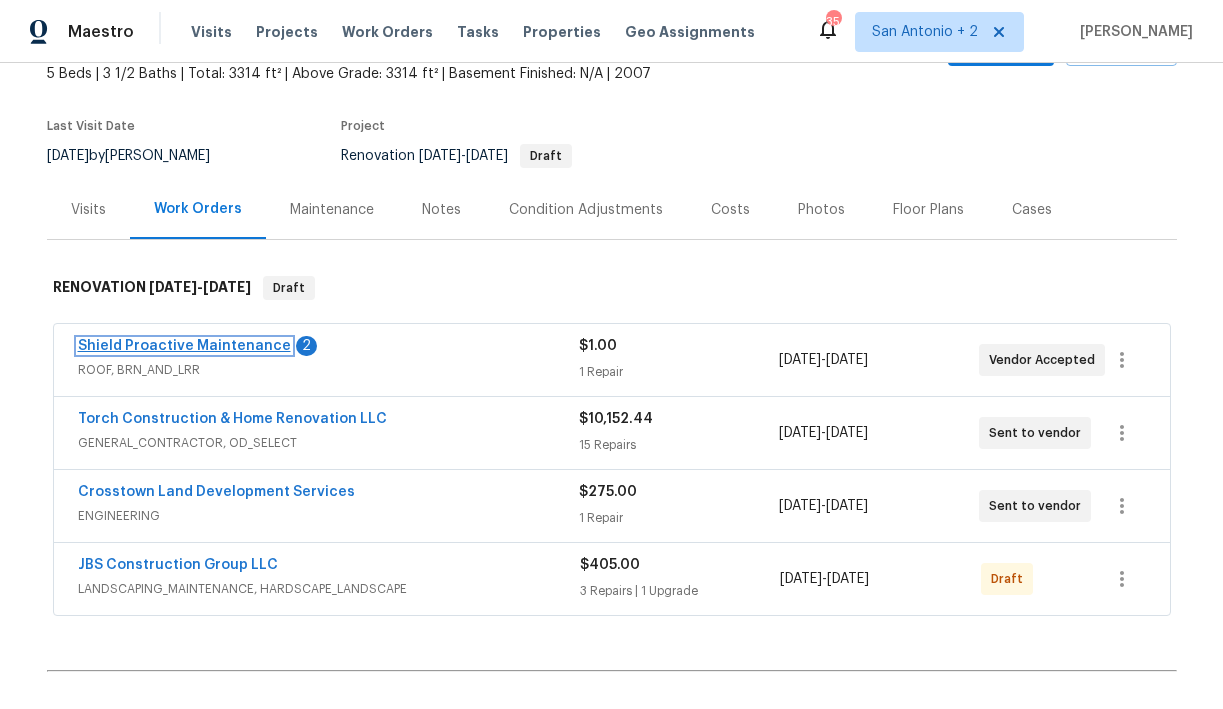 click on "Shield Proactive Maintenance" at bounding box center [184, 346] 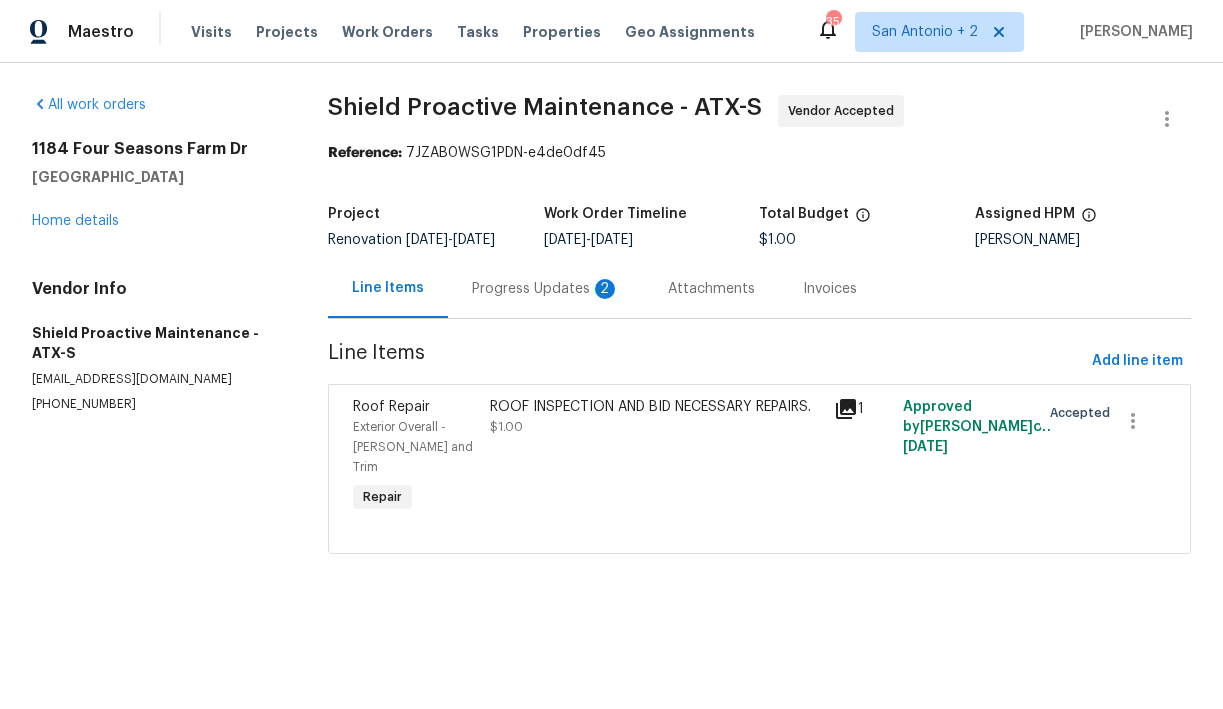 click on "Progress Updates 2" at bounding box center [546, 289] 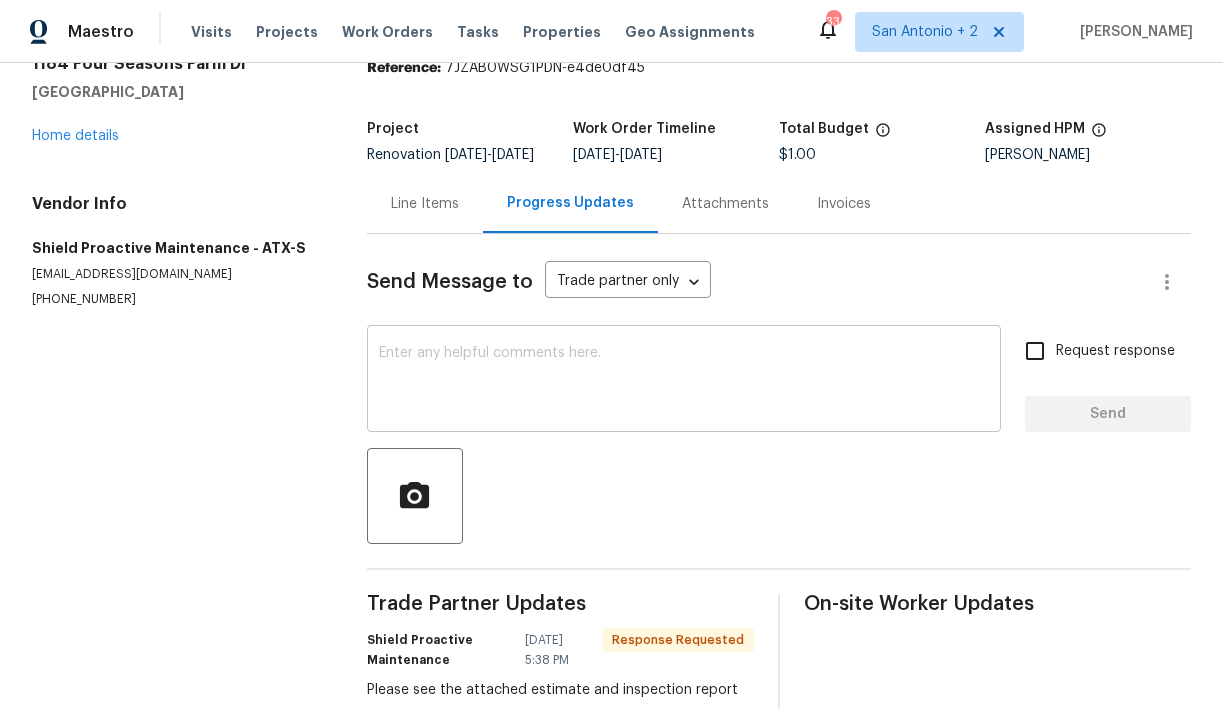 scroll, scrollTop: 0, scrollLeft: 0, axis: both 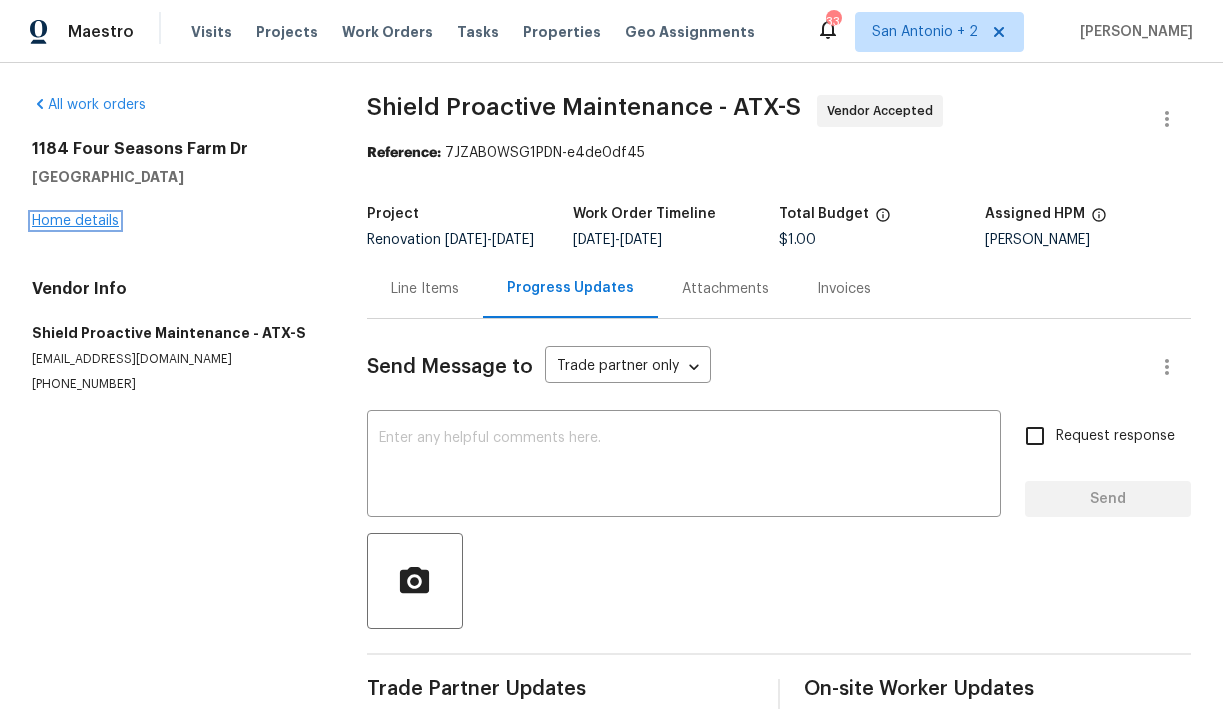 click on "Home details" at bounding box center (75, 221) 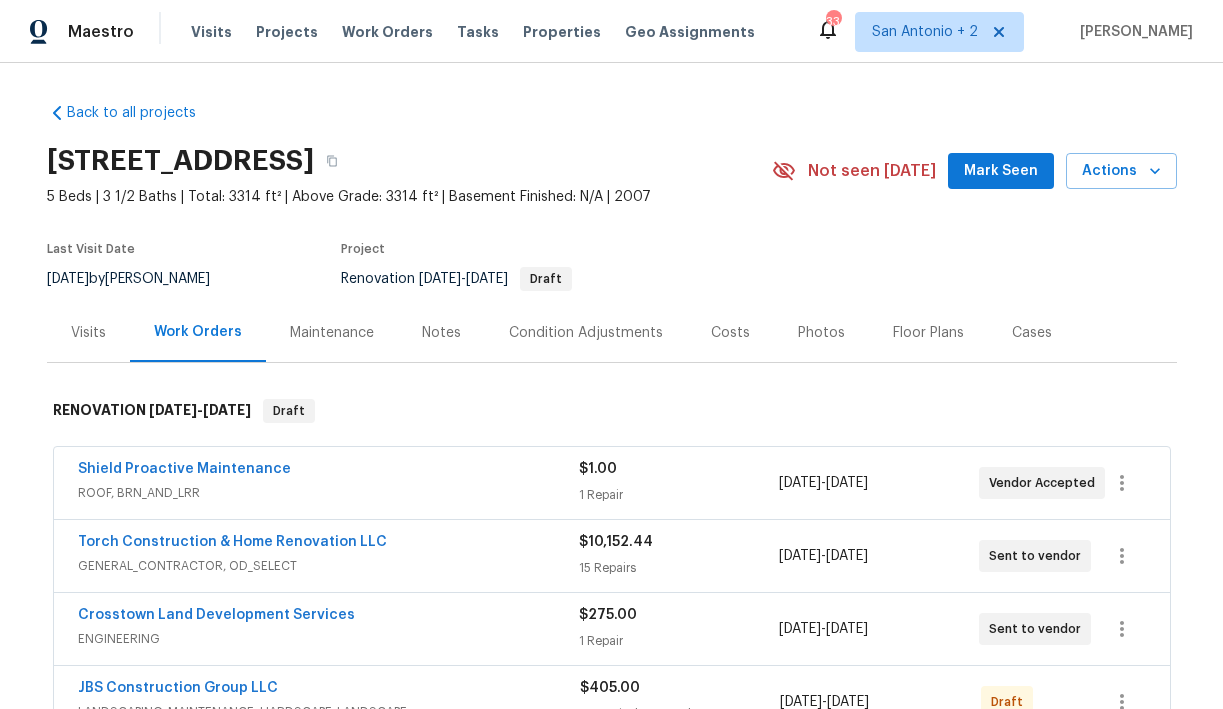 scroll, scrollTop: 37, scrollLeft: 0, axis: vertical 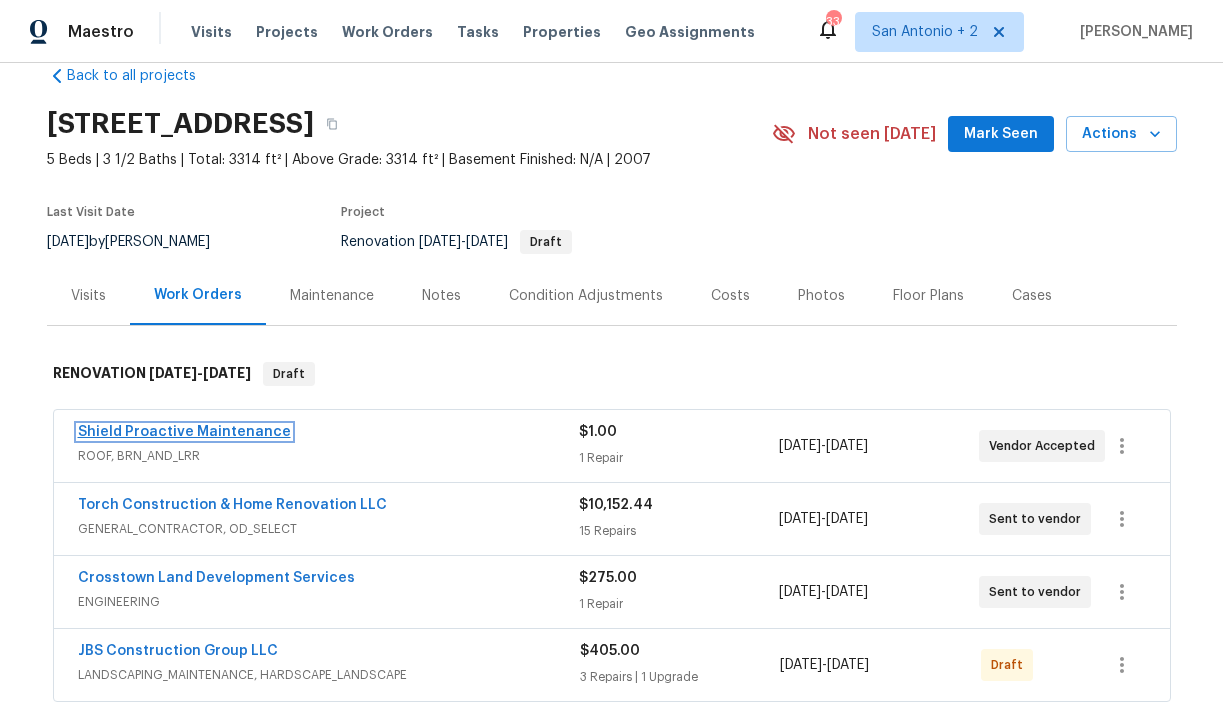 click on "Shield Proactive Maintenance" at bounding box center (184, 432) 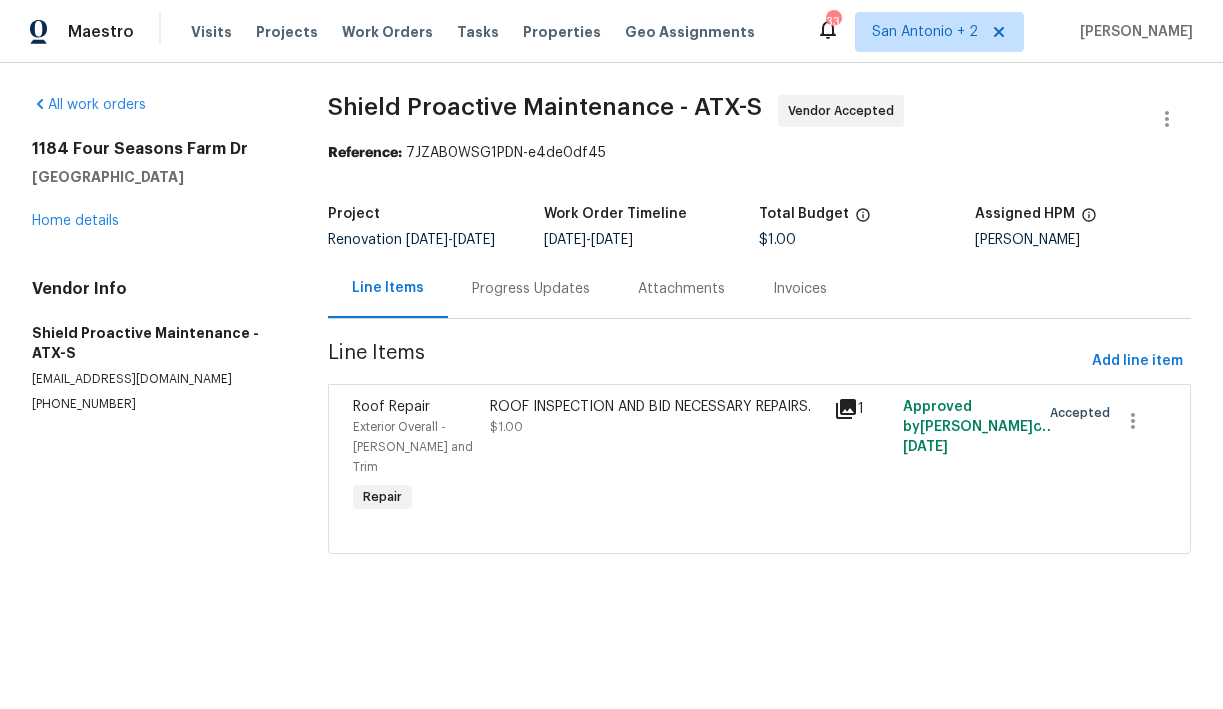 click on "ROOF INSPECTION AND BID NECESSARY REPAIRS. $1.00" at bounding box center [656, 417] 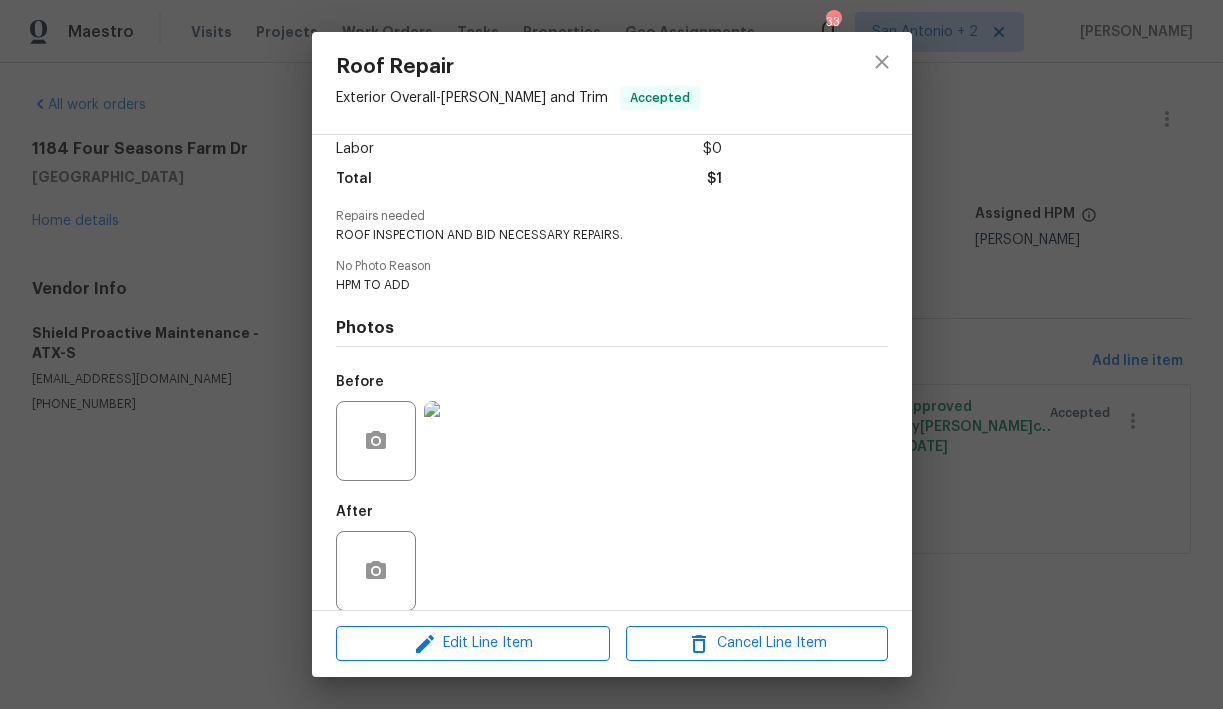 scroll, scrollTop: 161, scrollLeft: 0, axis: vertical 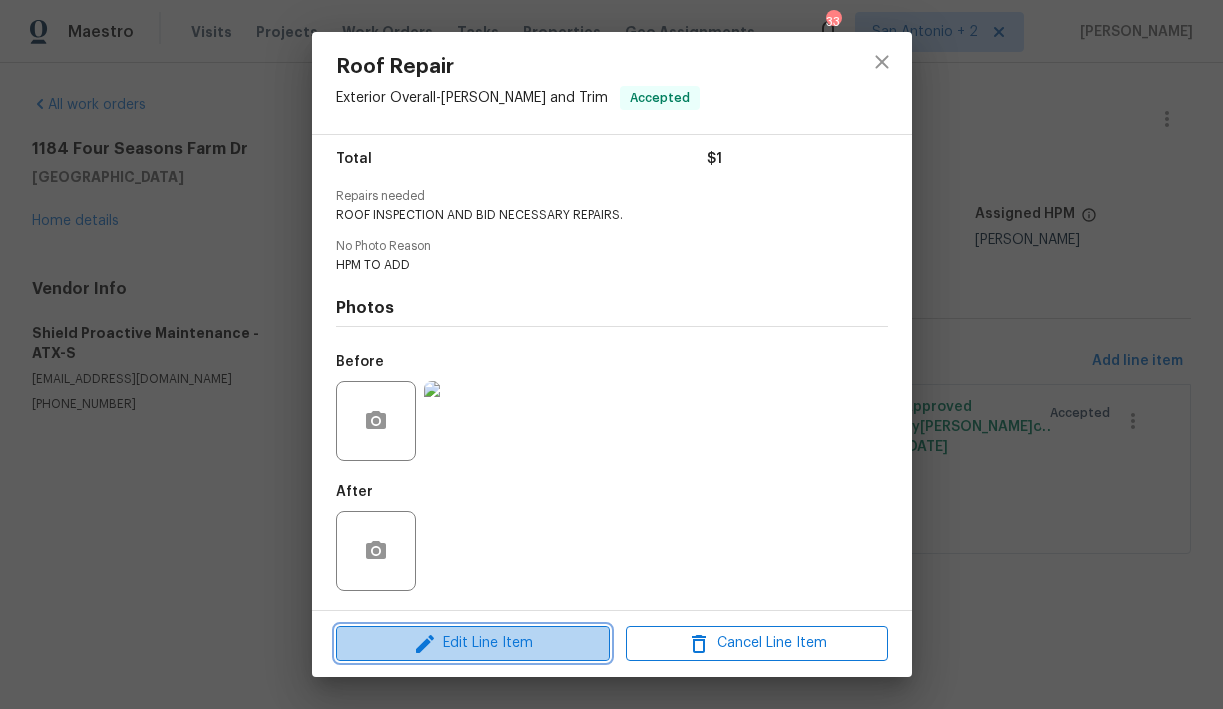 click on "Edit Line Item" at bounding box center (473, 643) 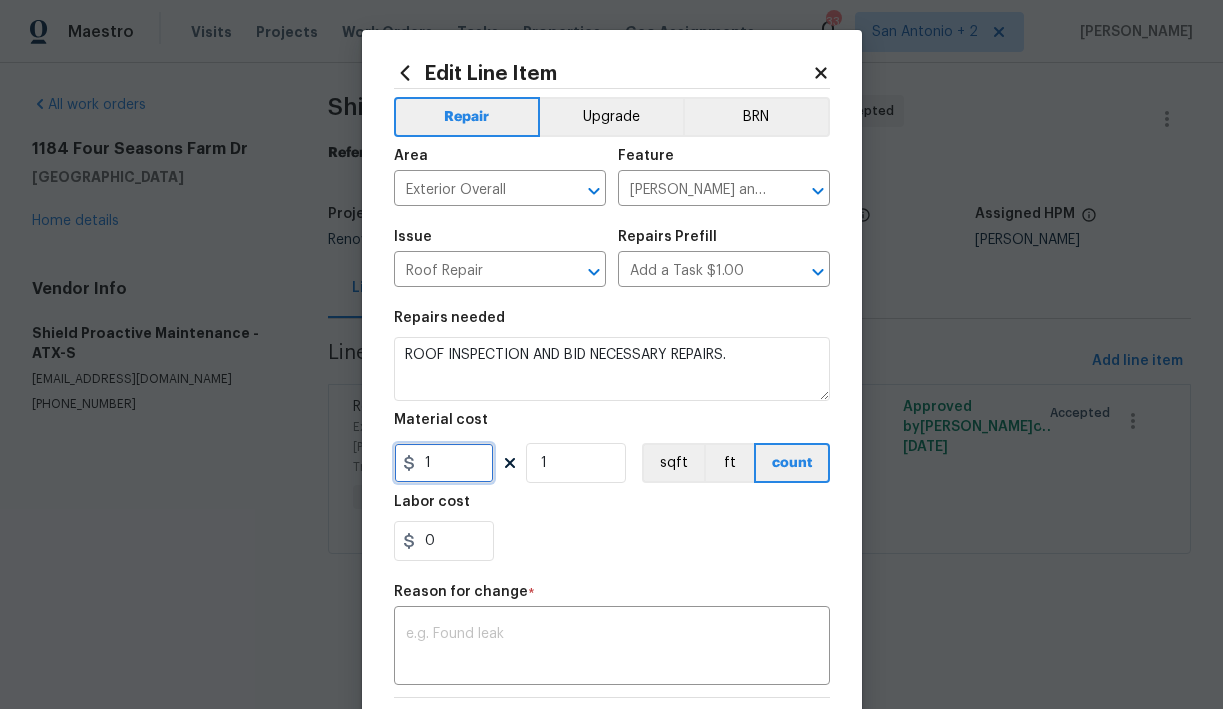 click on "1" at bounding box center [444, 463] 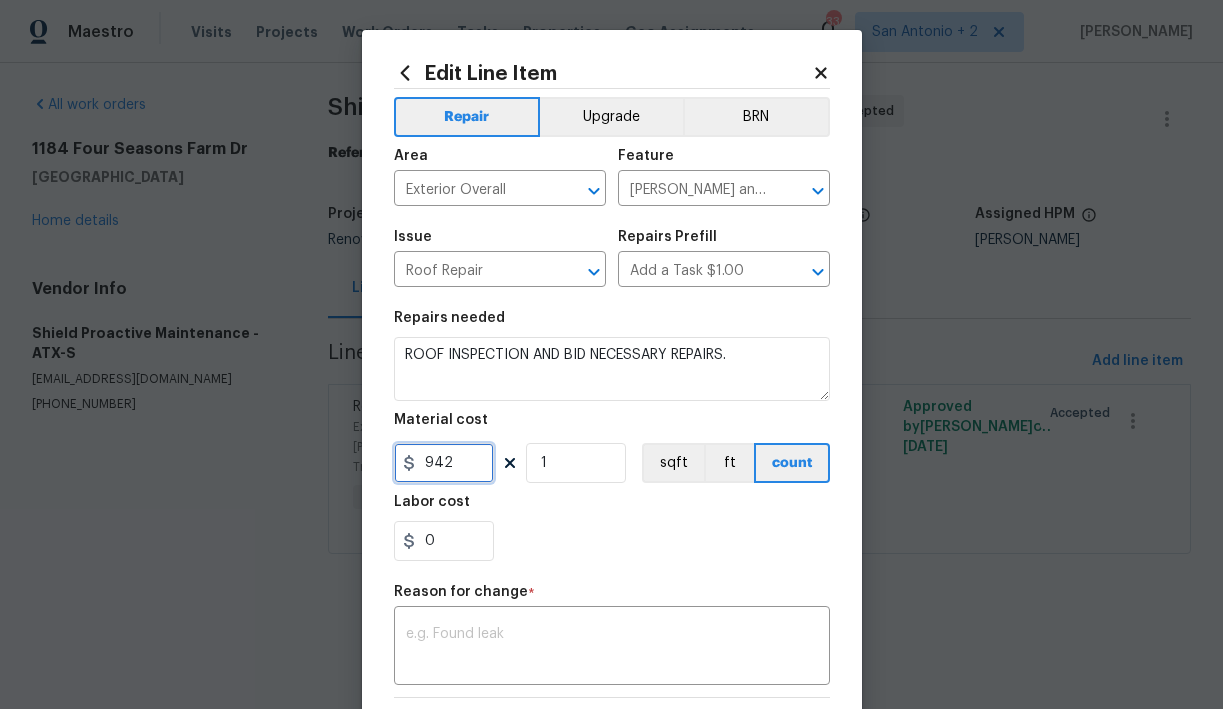 type on "942" 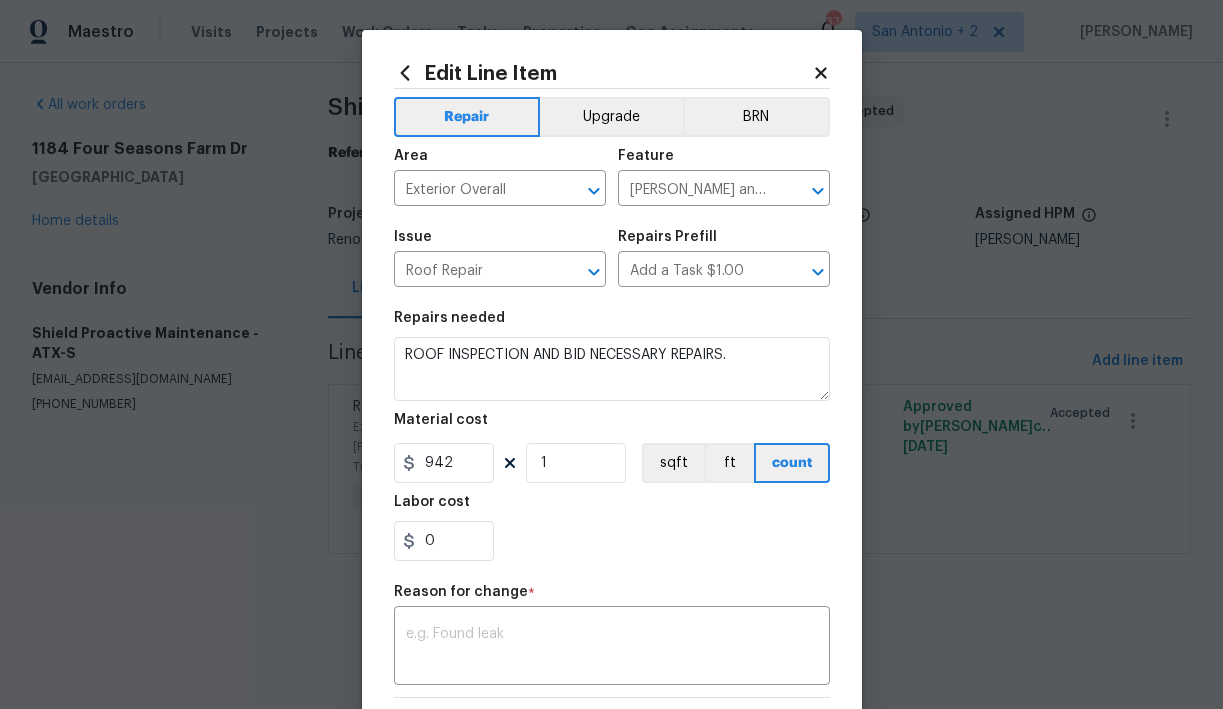 click on "0" at bounding box center (612, 541) 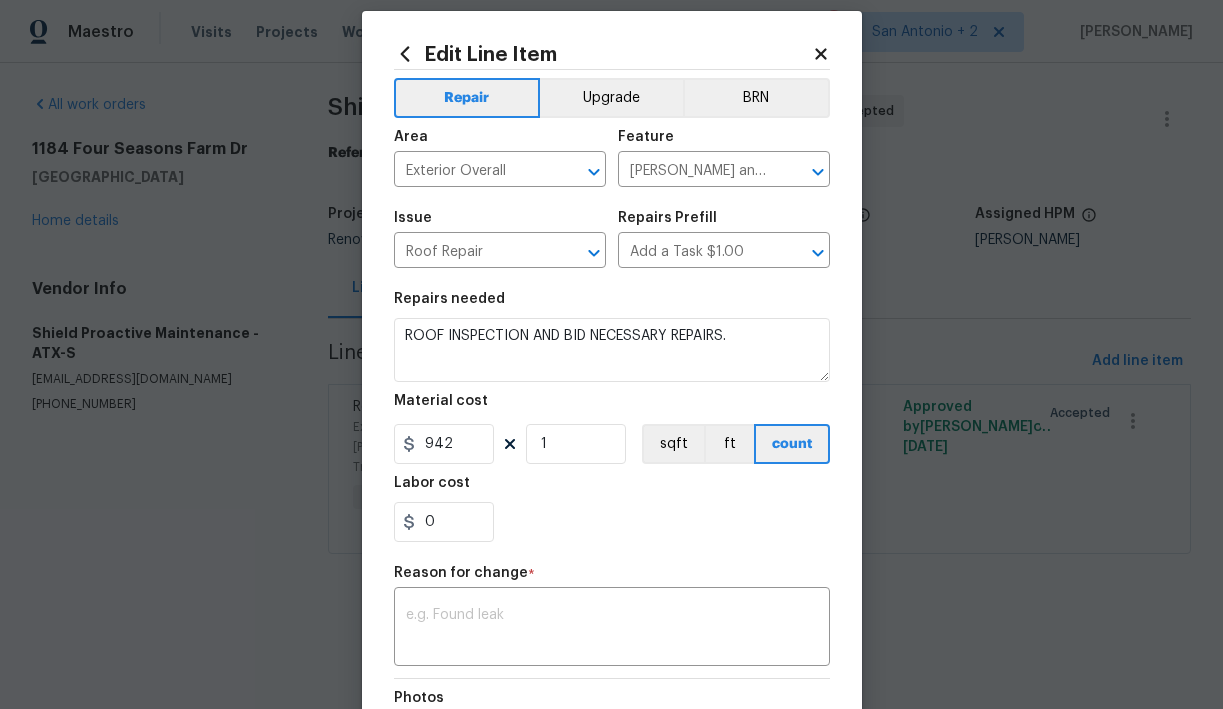 scroll, scrollTop: 26, scrollLeft: 0, axis: vertical 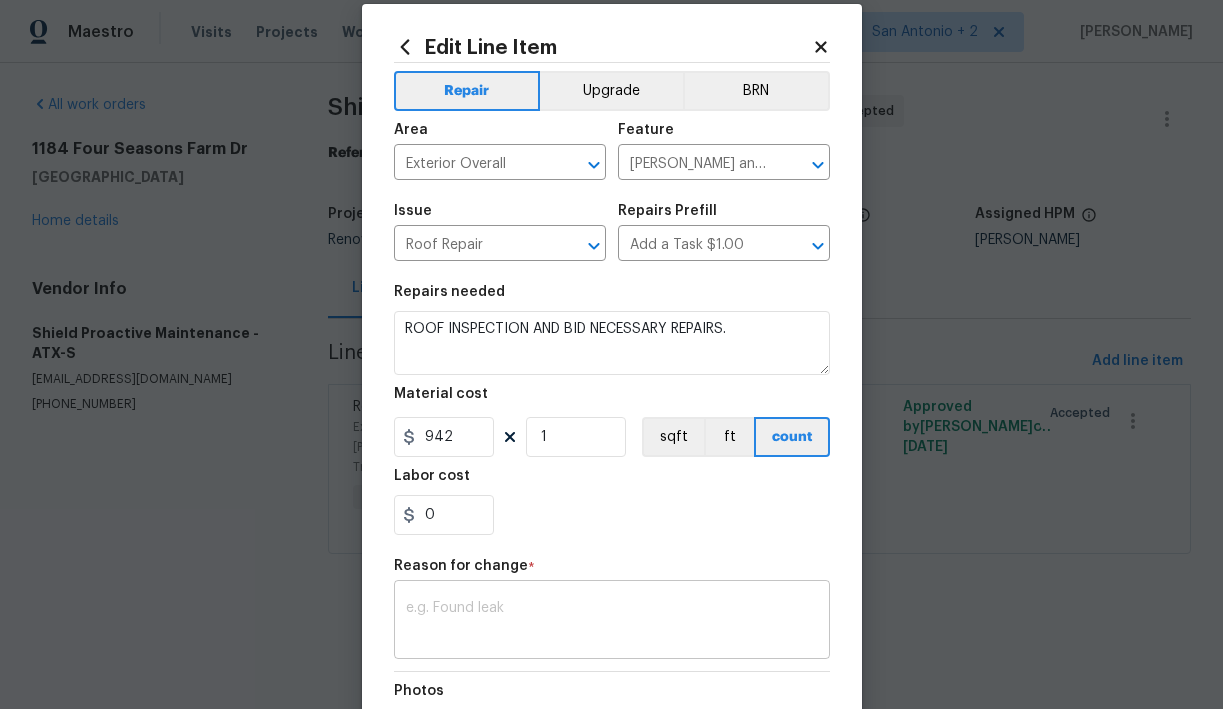 click at bounding box center (612, 622) 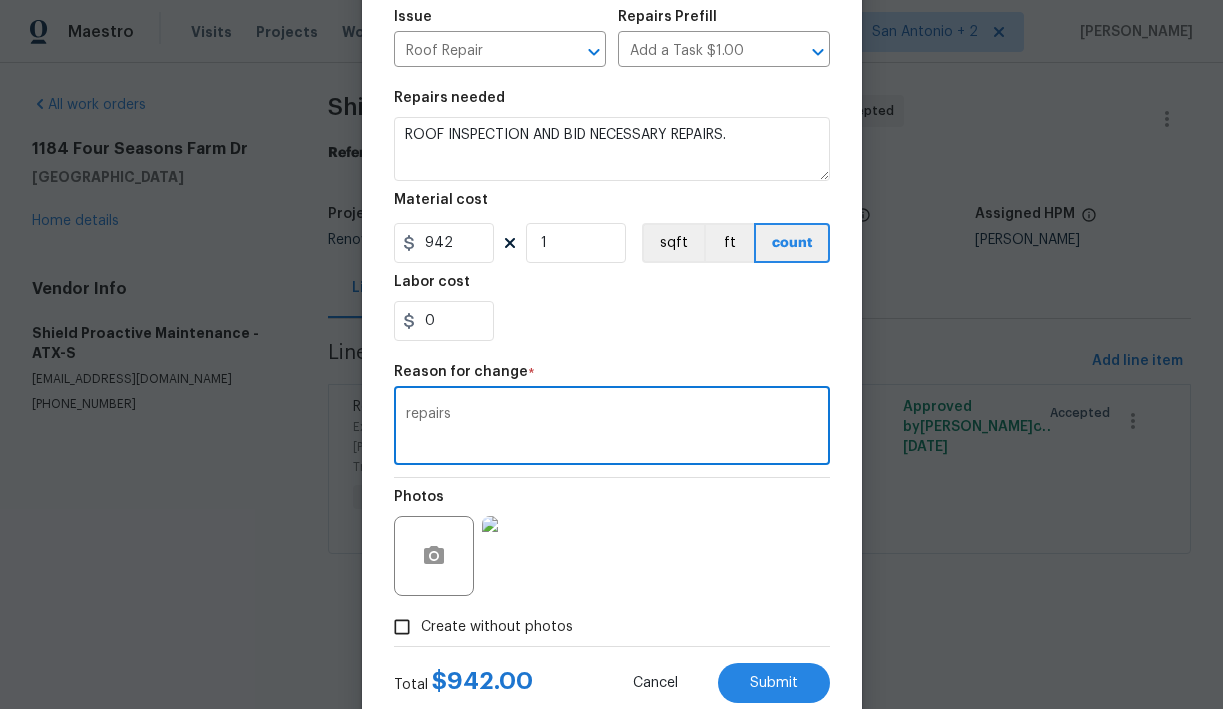 scroll, scrollTop: 277, scrollLeft: 0, axis: vertical 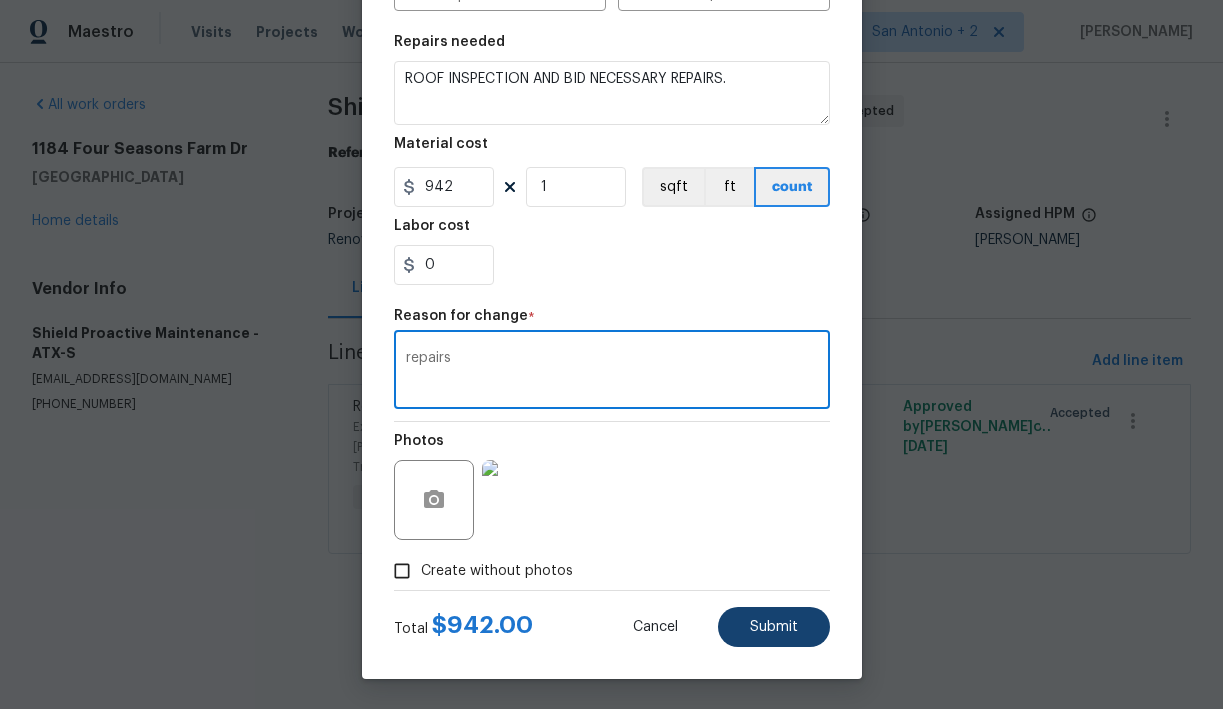 type on "repairs" 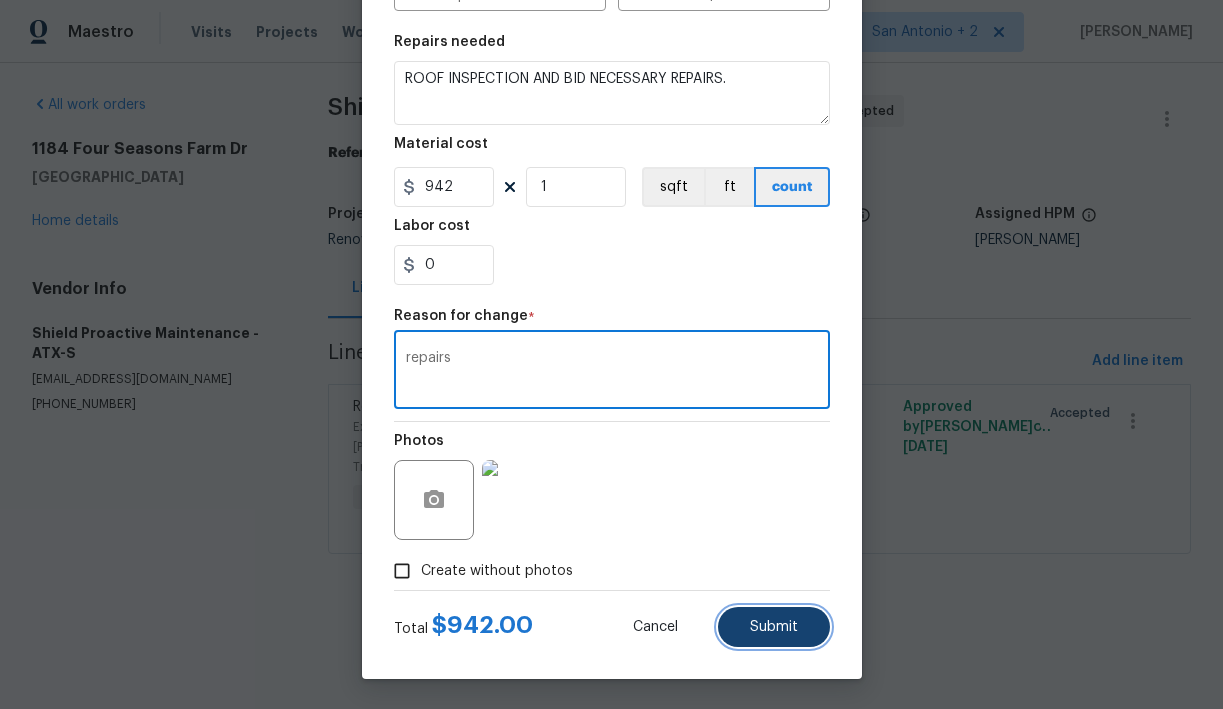 click on "Submit" at bounding box center (774, 627) 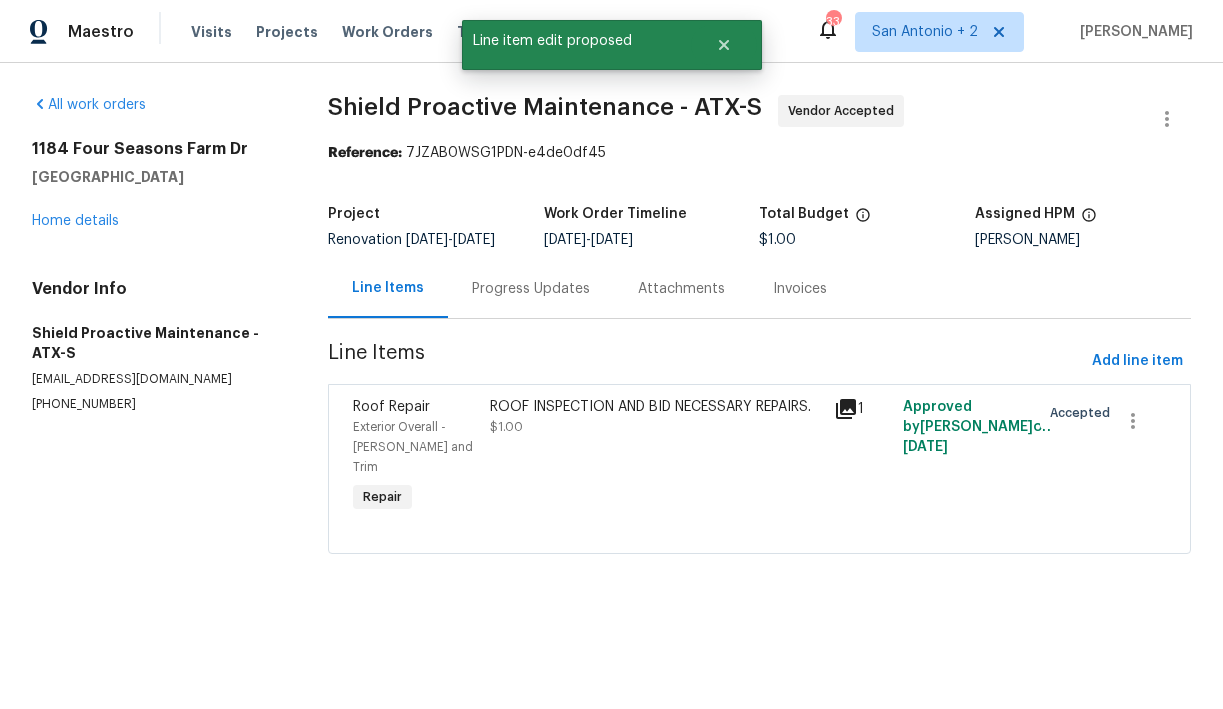 scroll, scrollTop: 0, scrollLeft: 0, axis: both 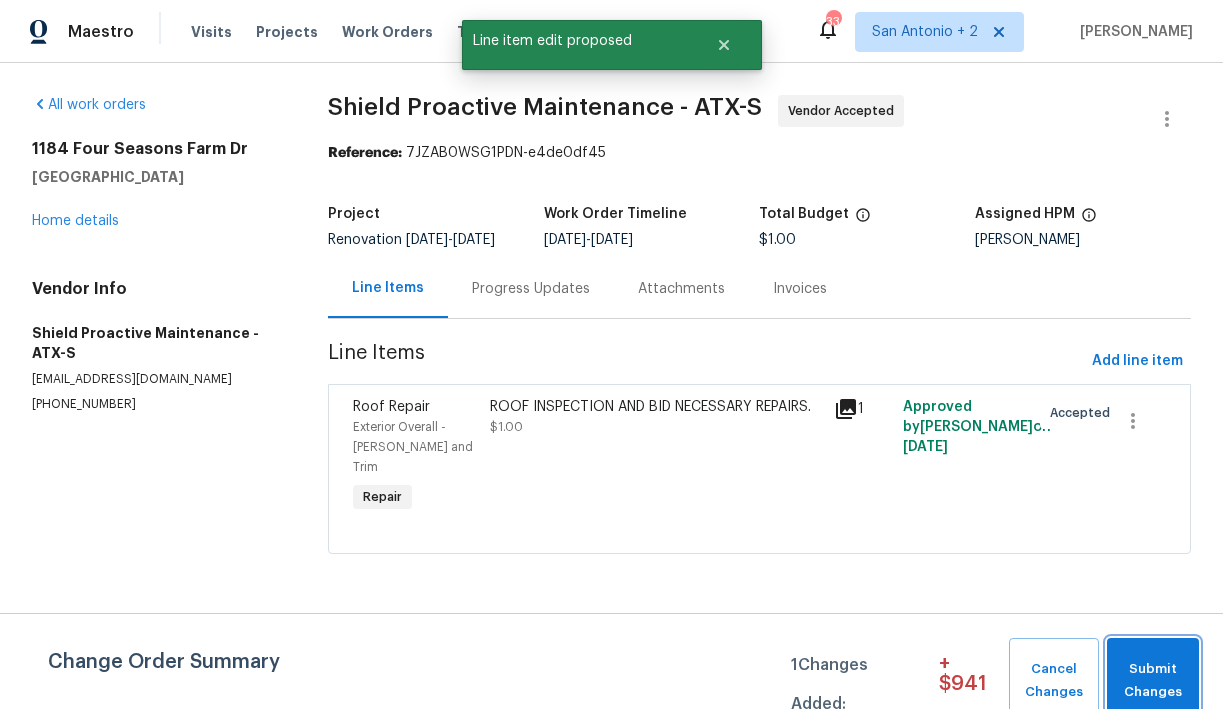 click on "Submit Changes" at bounding box center (1153, 681) 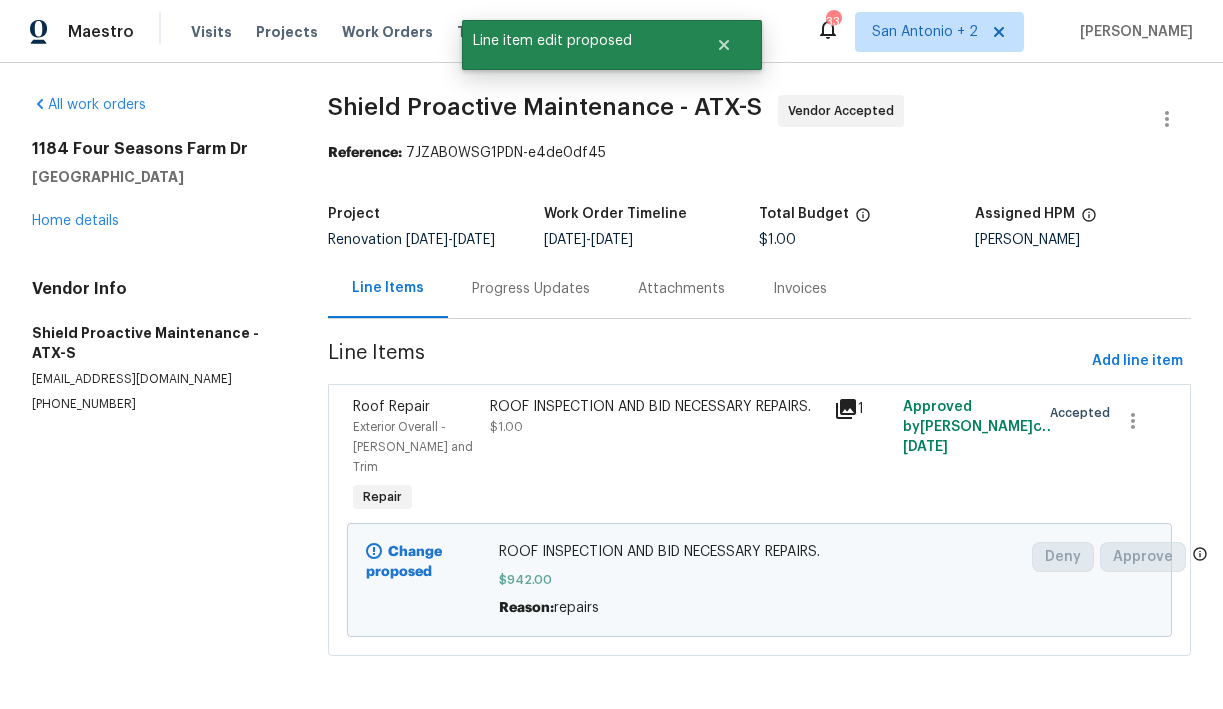click on "[STREET_ADDRESS][PERSON_NAME] Home details" at bounding box center [156, 185] 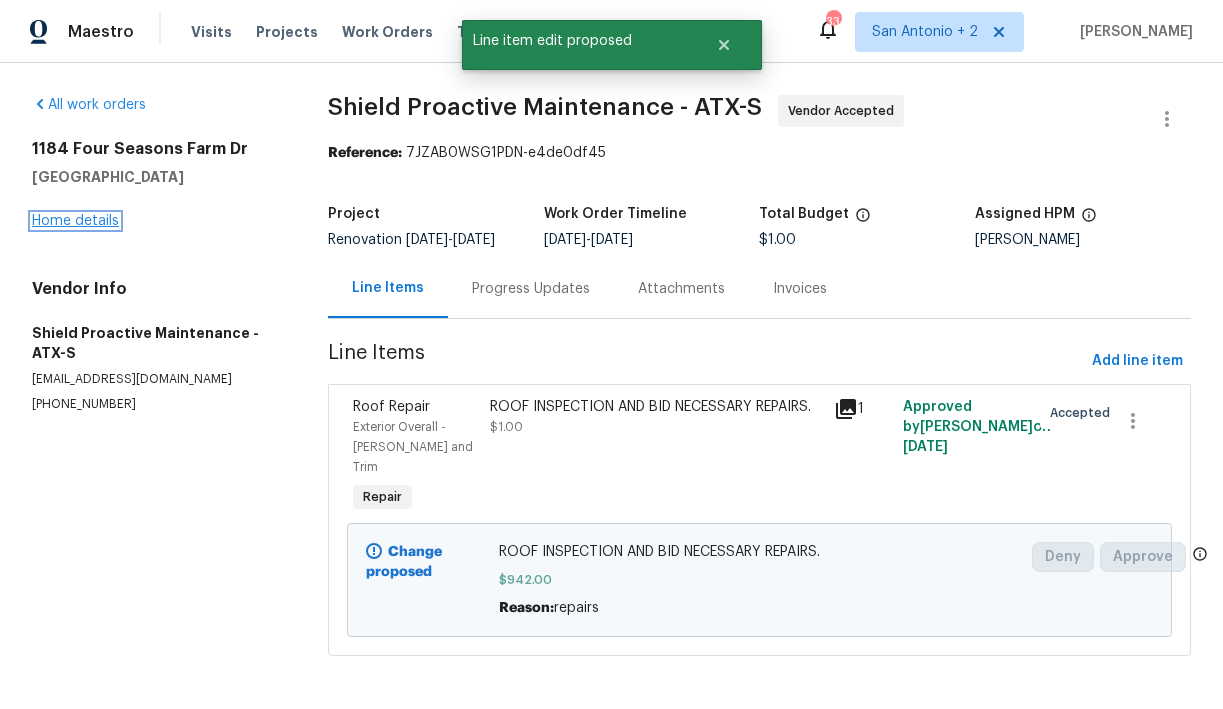 click on "Home details" at bounding box center [75, 221] 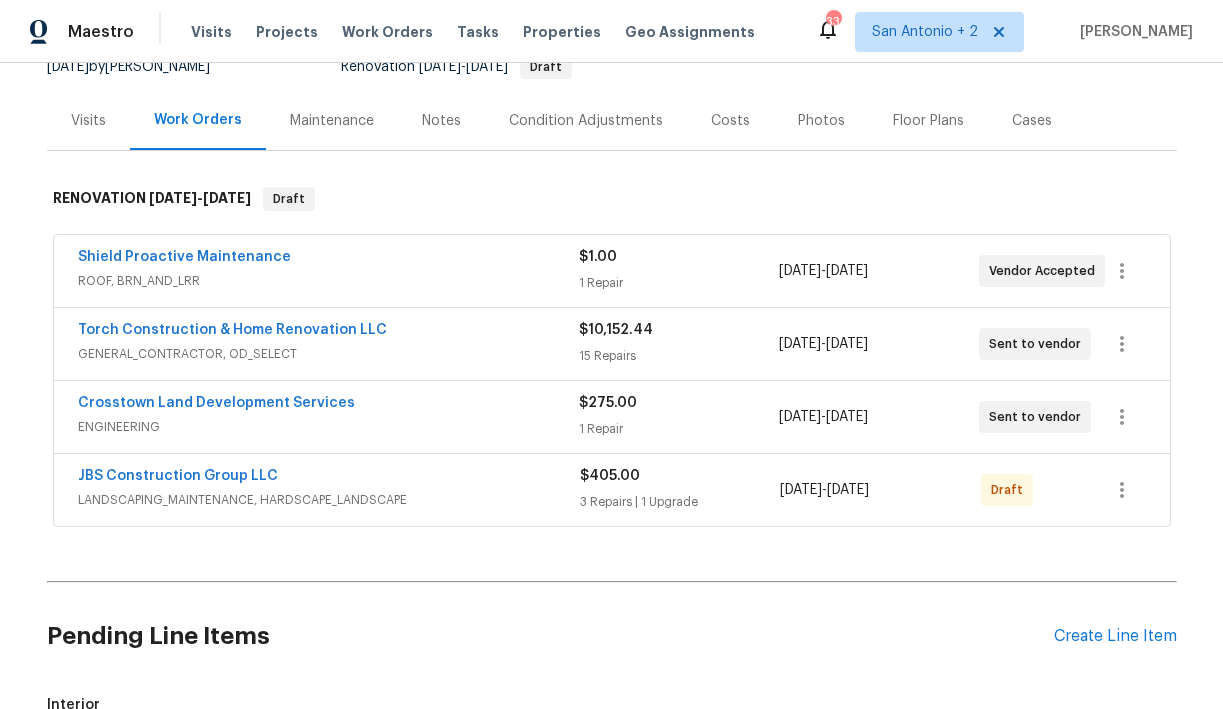 scroll, scrollTop: 213, scrollLeft: 0, axis: vertical 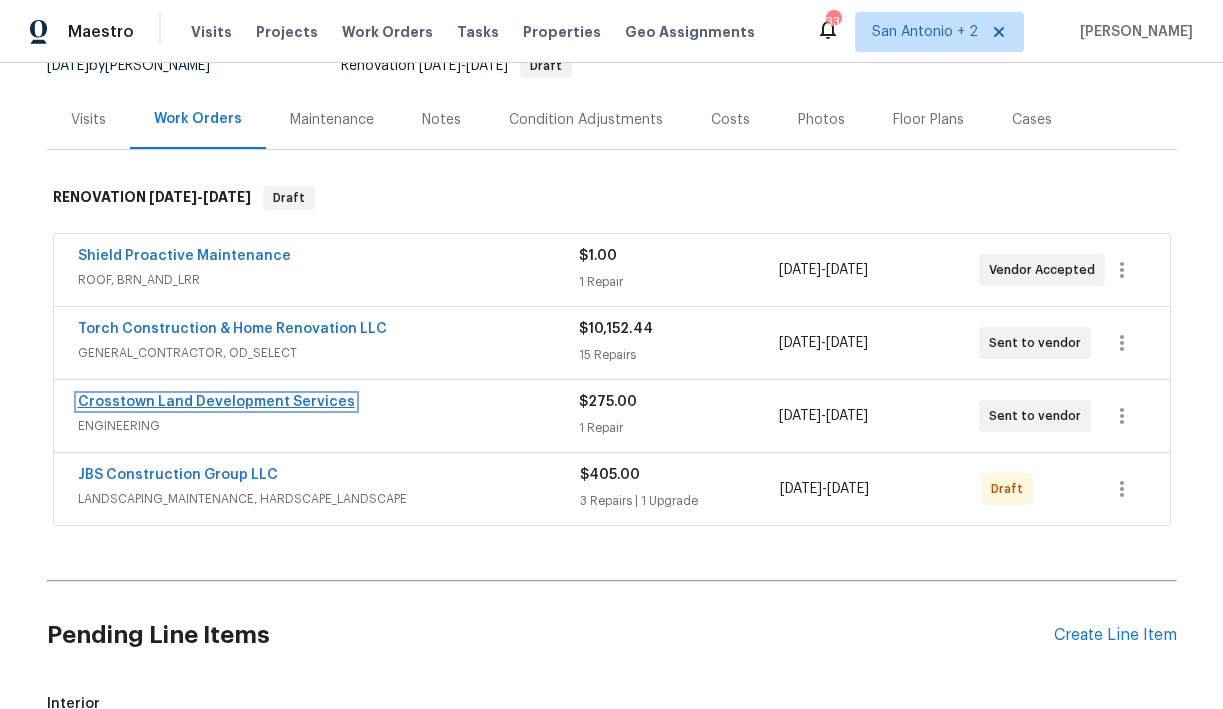 click on "Crosstown Land Development Services" at bounding box center (216, 402) 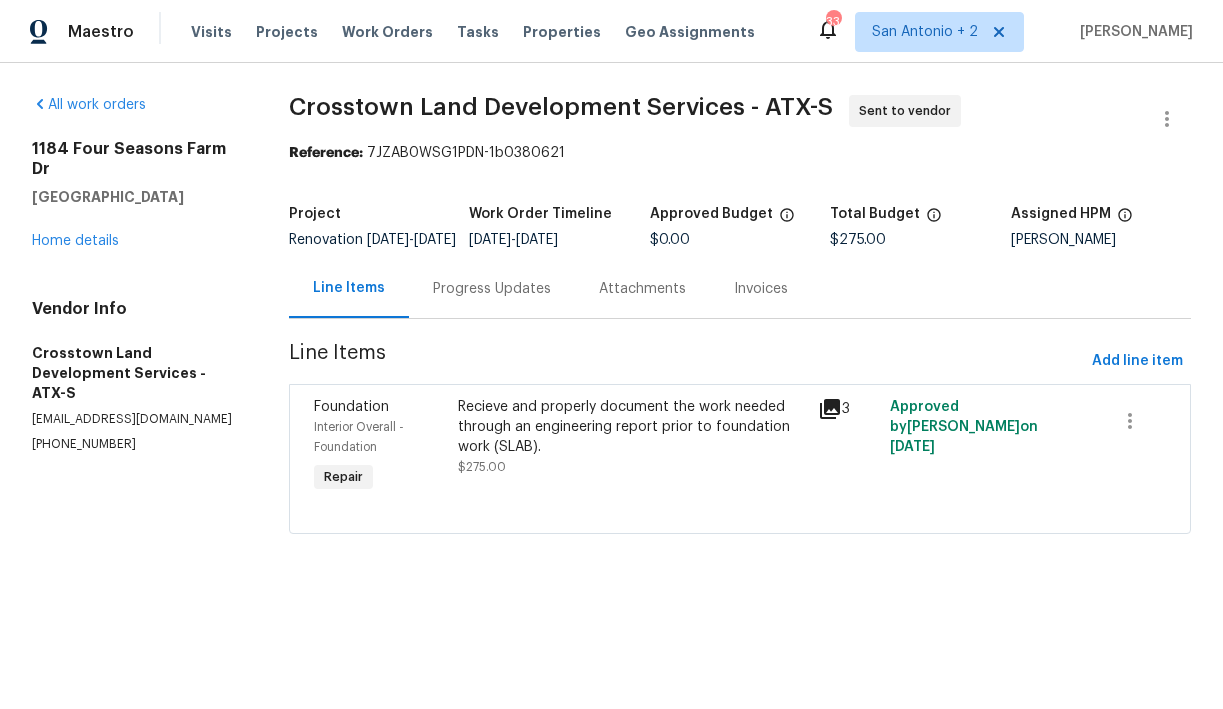 click on "Progress Updates" at bounding box center (492, 289) 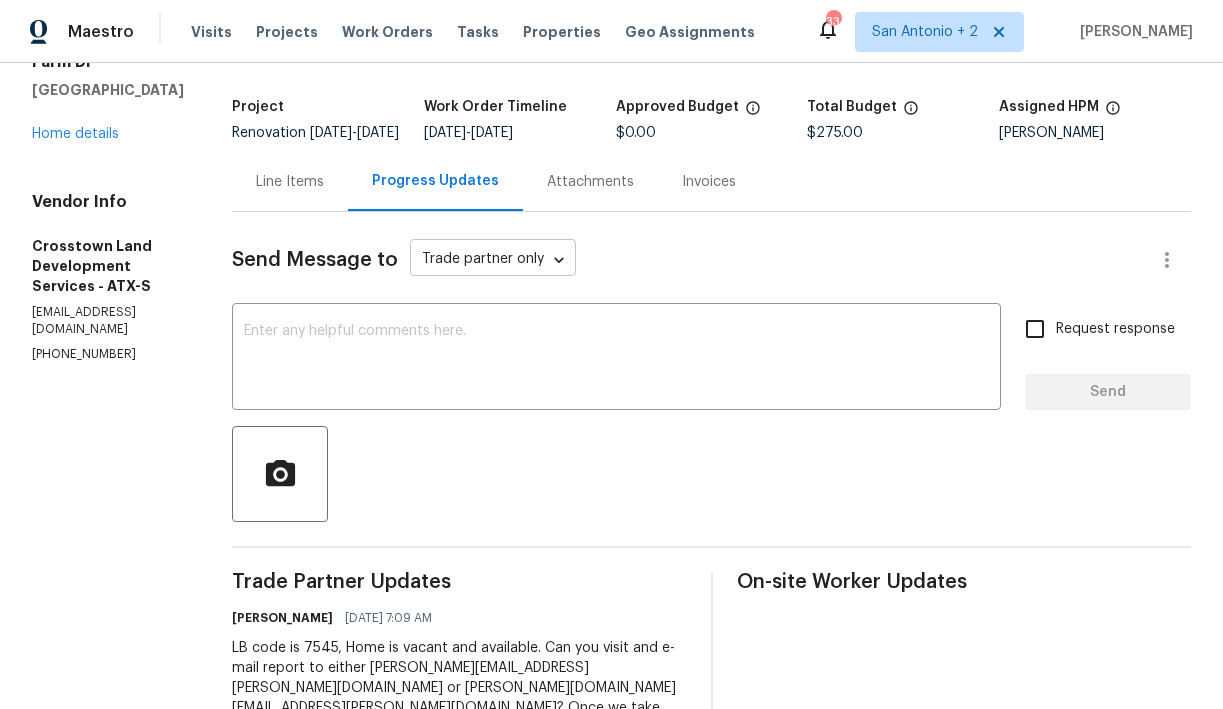scroll, scrollTop: 186, scrollLeft: 0, axis: vertical 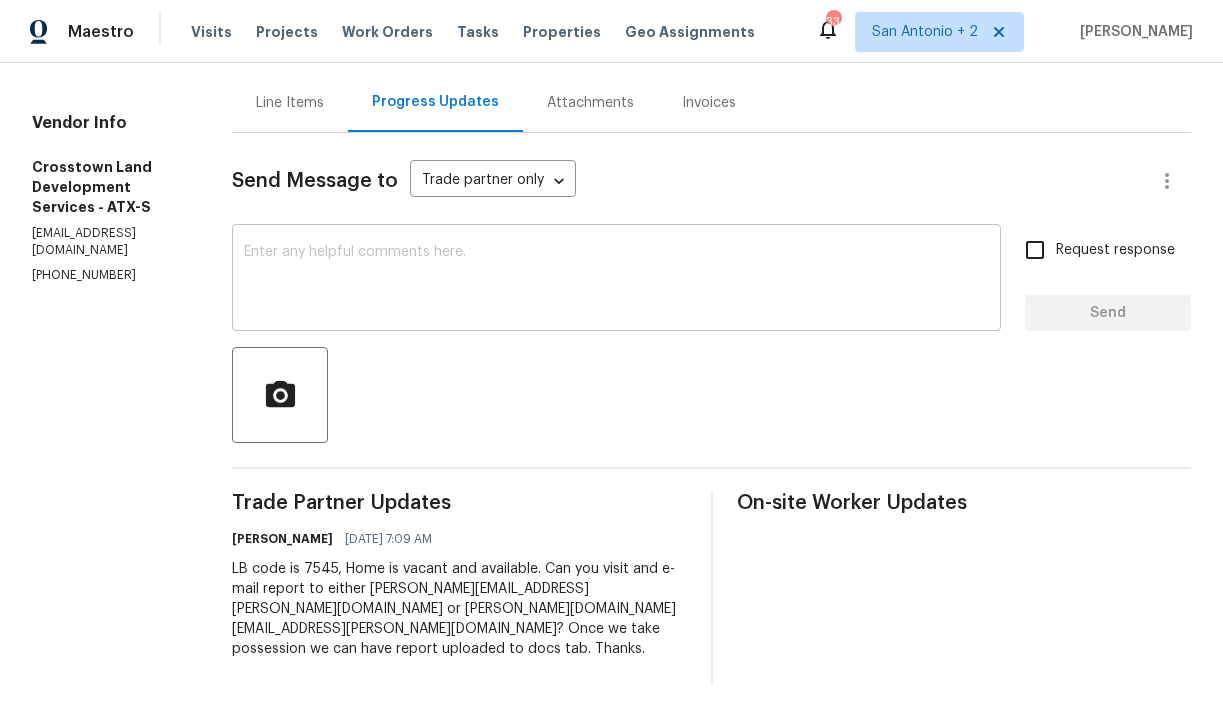 click at bounding box center [616, 280] 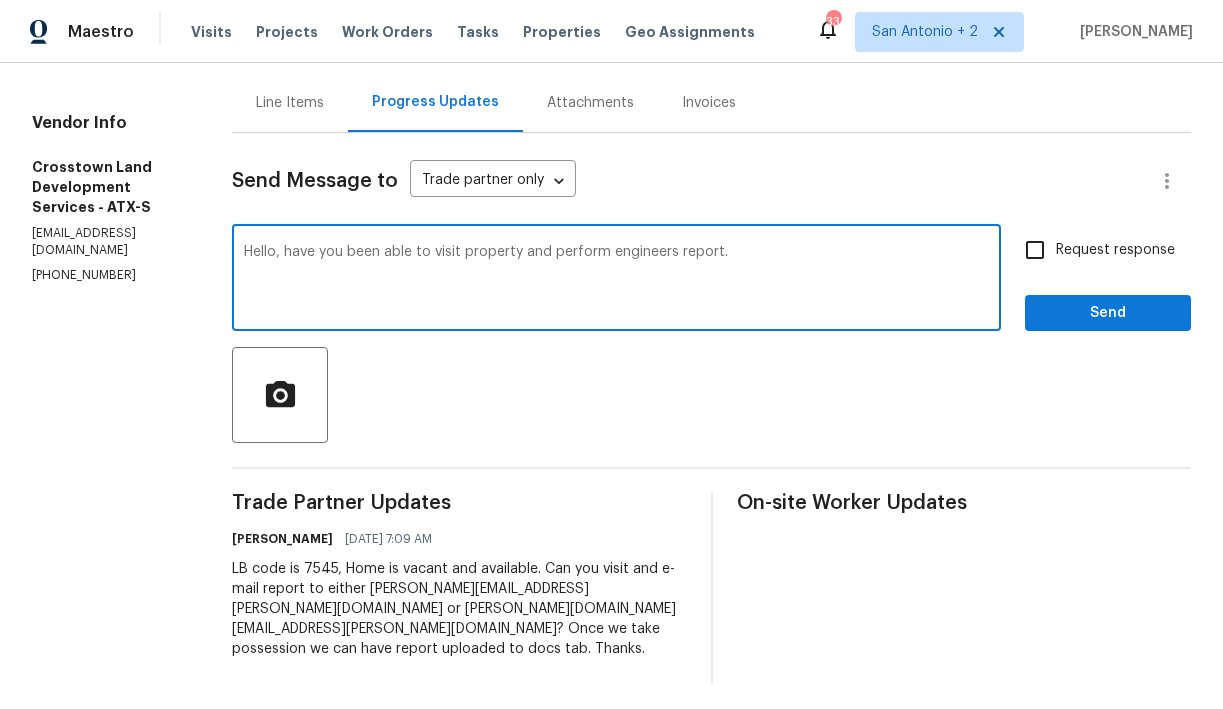 type on "Hello, have you been able to visit property and perform engineers report." 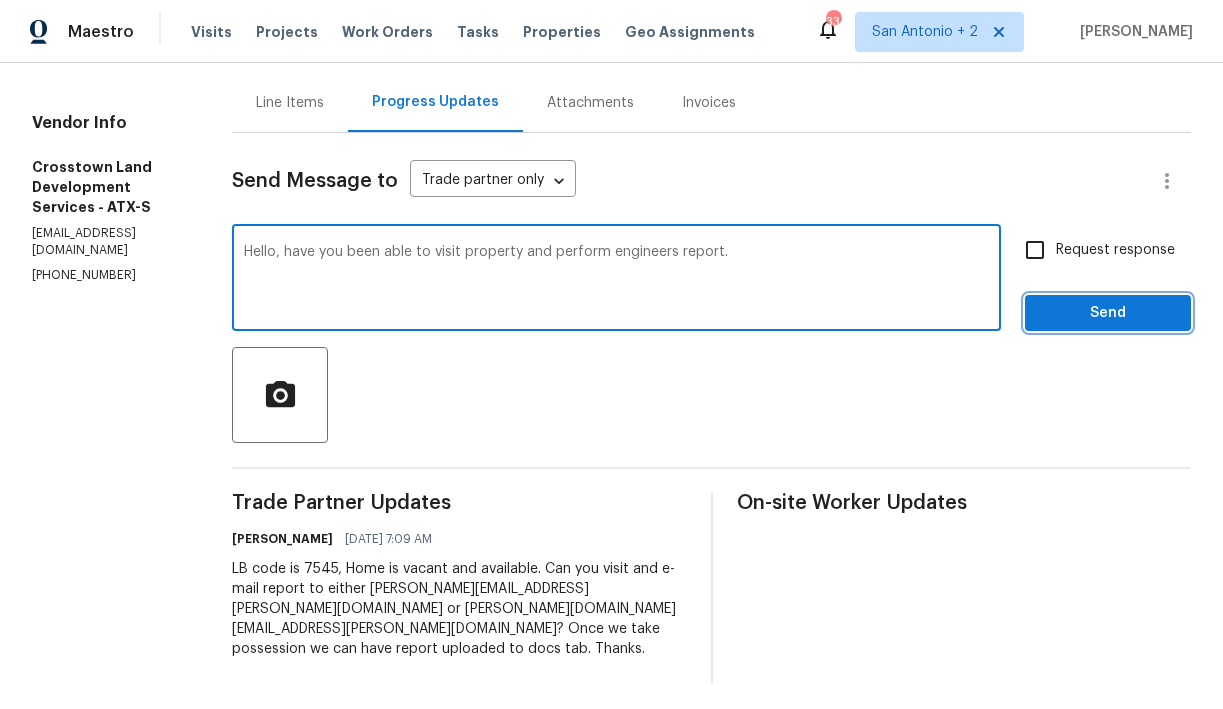 click on "Send" at bounding box center [1108, 313] 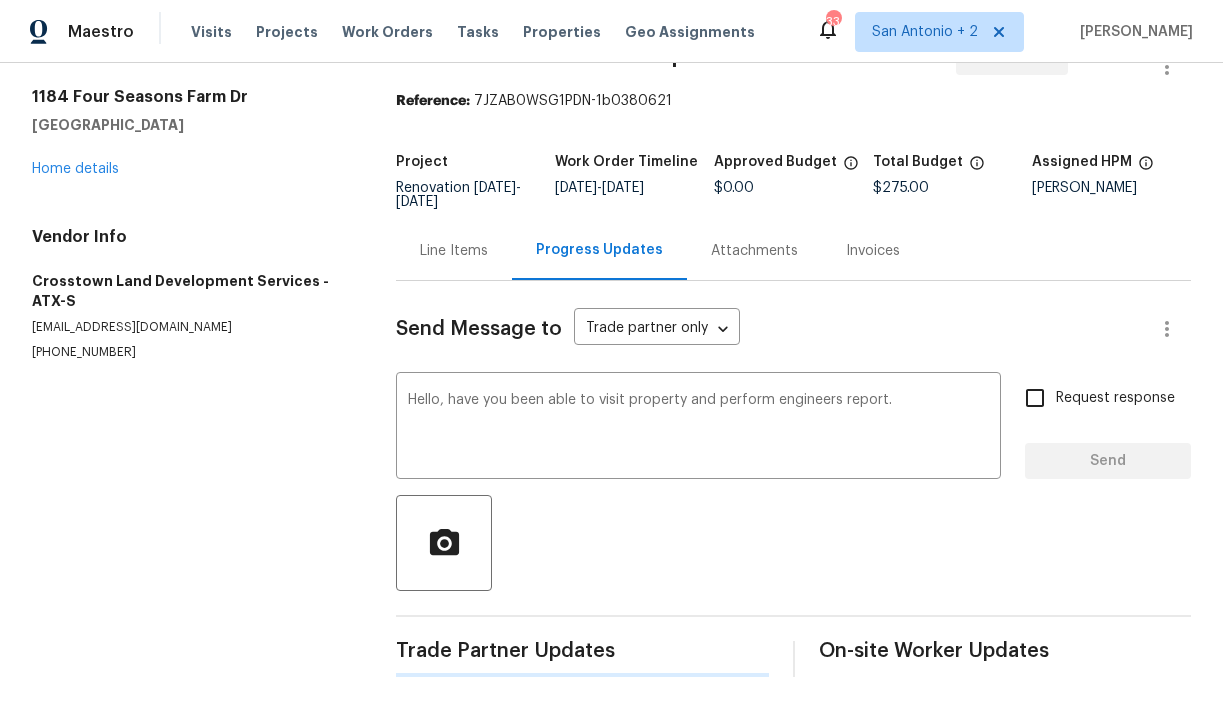 type 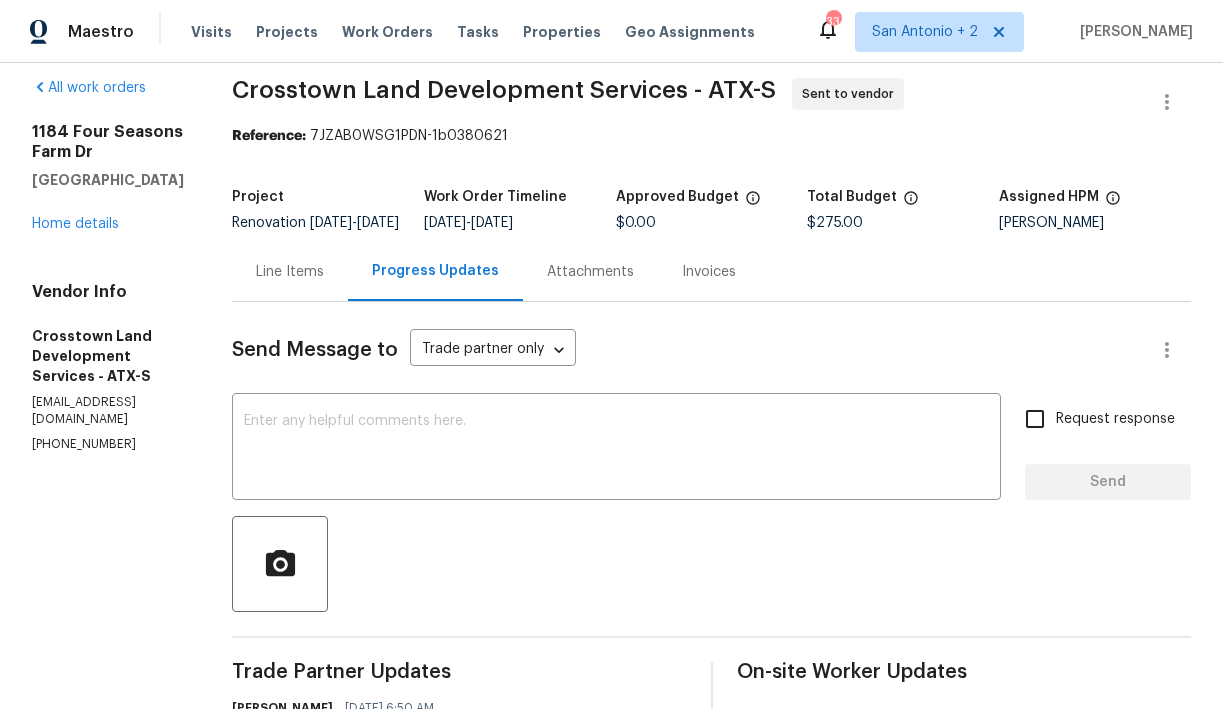 scroll, scrollTop: 0, scrollLeft: 0, axis: both 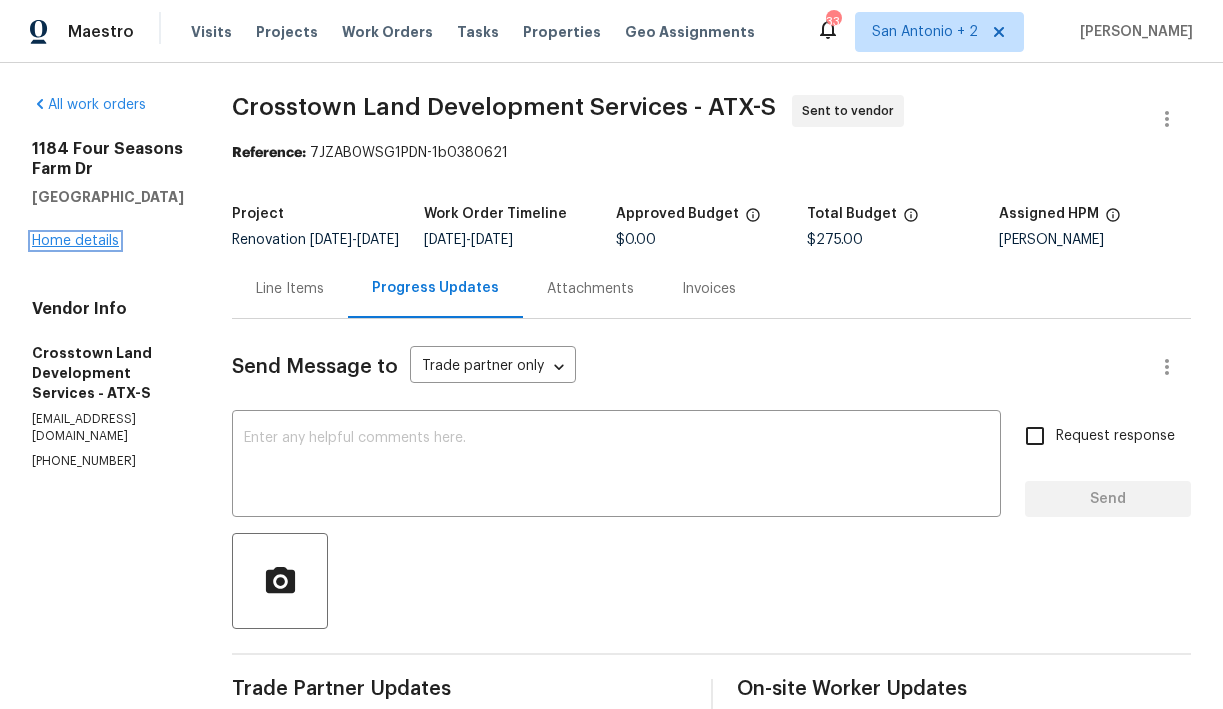 click on "Home details" at bounding box center (75, 241) 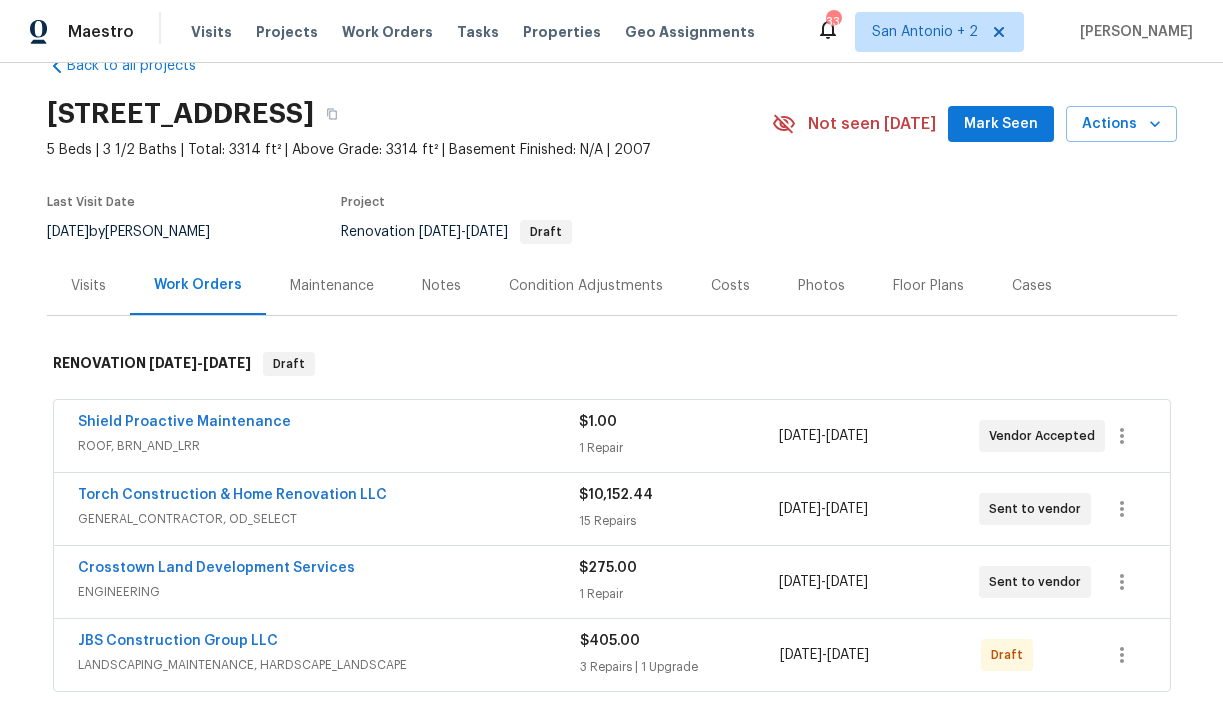 scroll, scrollTop: 39, scrollLeft: 0, axis: vertical 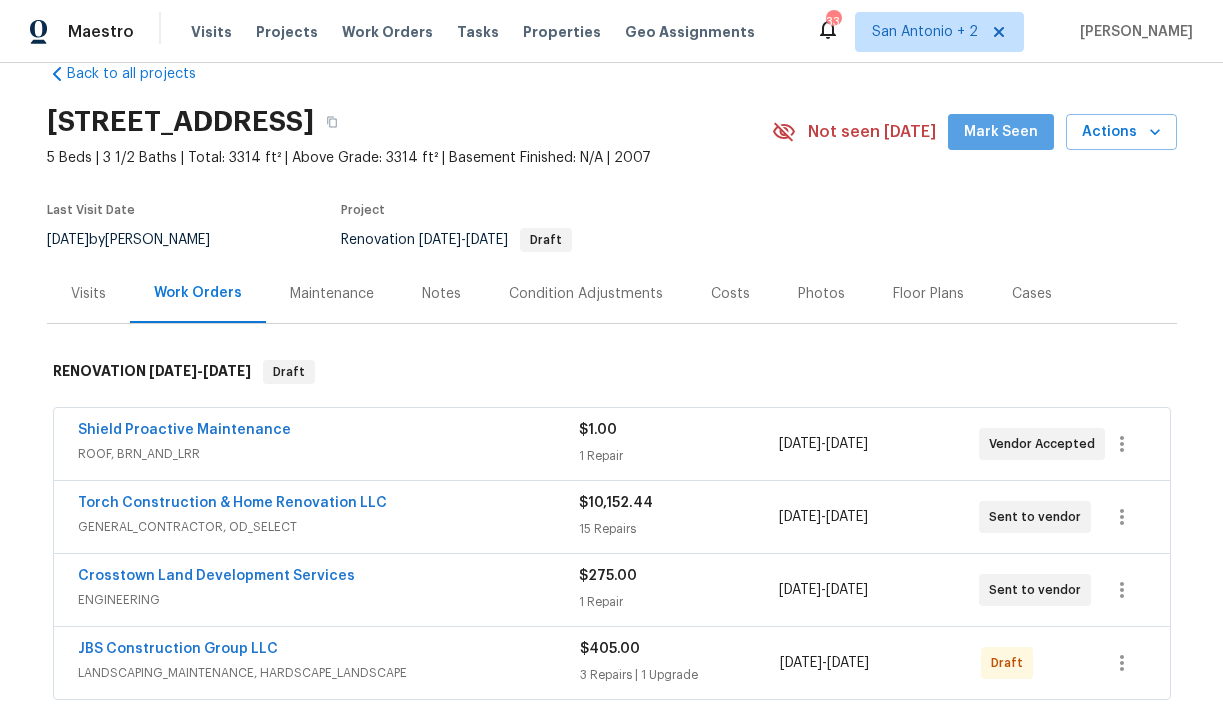 click on "Mark Seen" at bounding box center [1001, 132] 